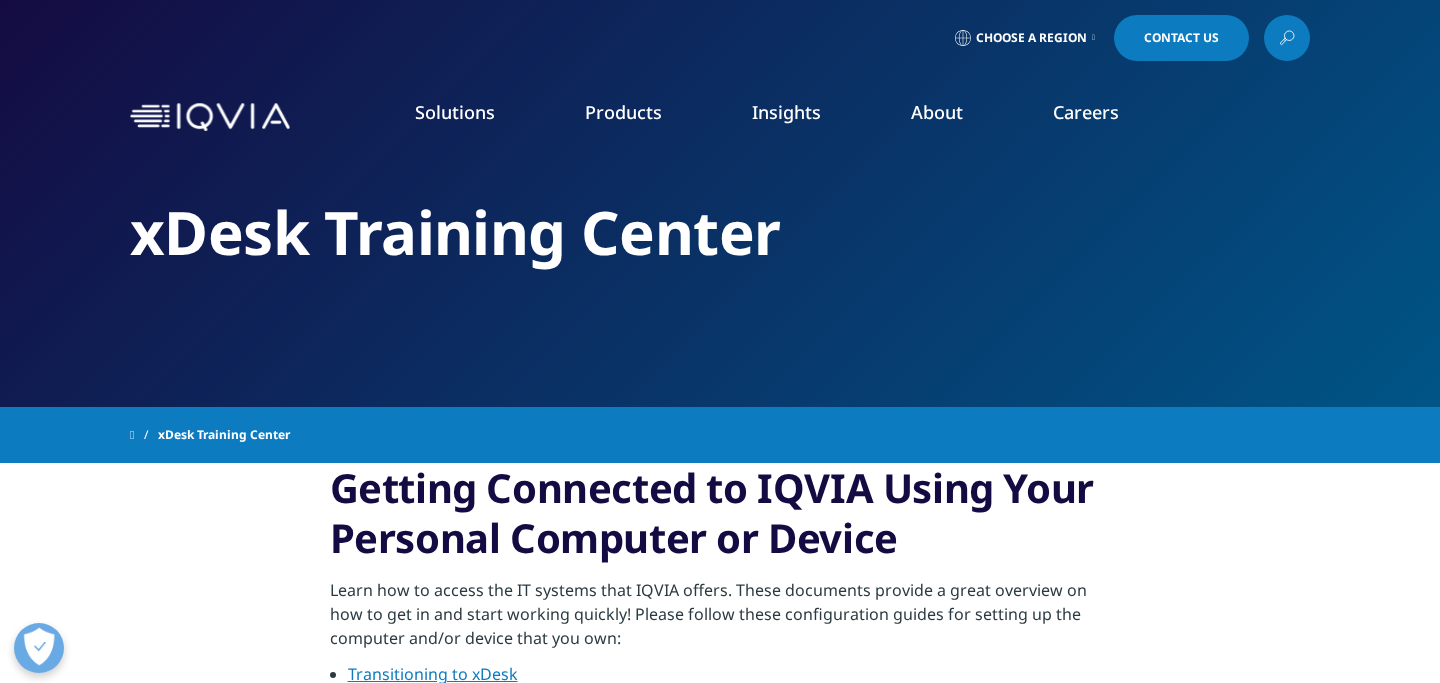 scroll, scrollTop: 10, scrollLeft: 0, axis: vertical 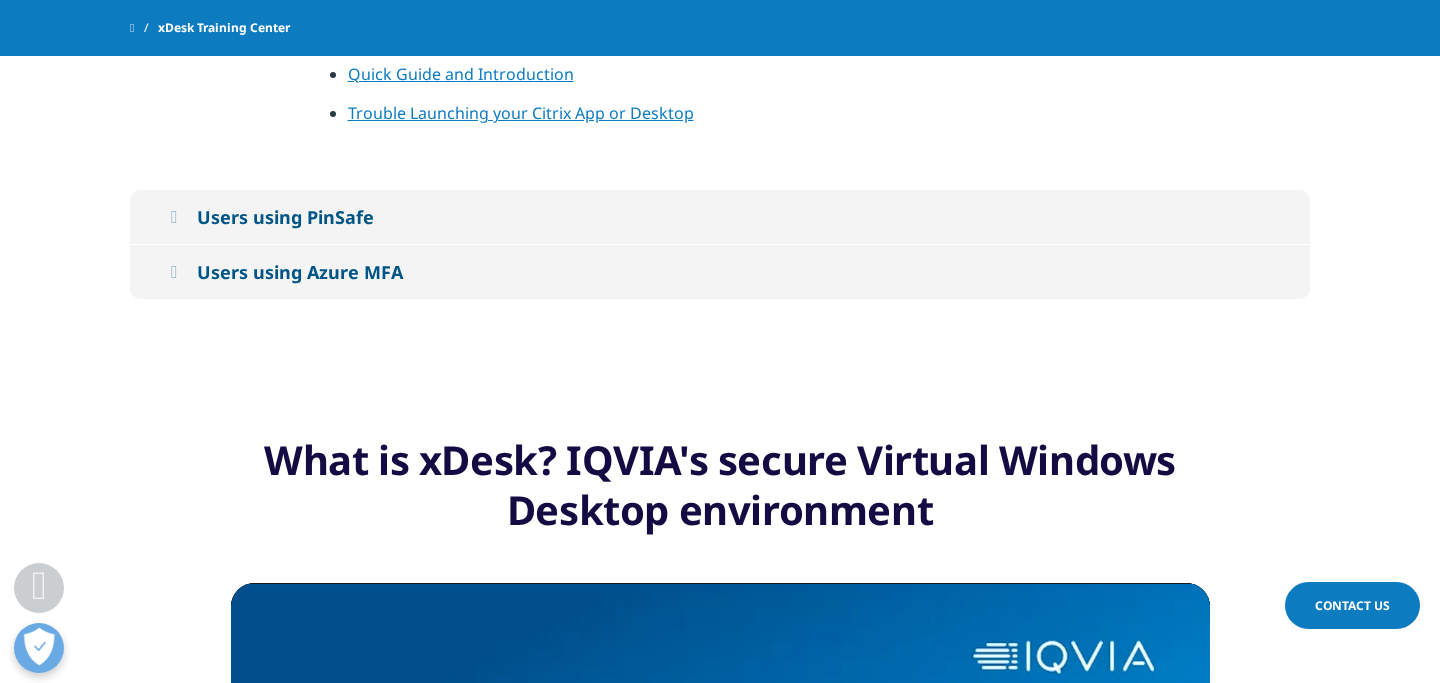 click on "Users using PinSafe" at bounding box center (285, 217) 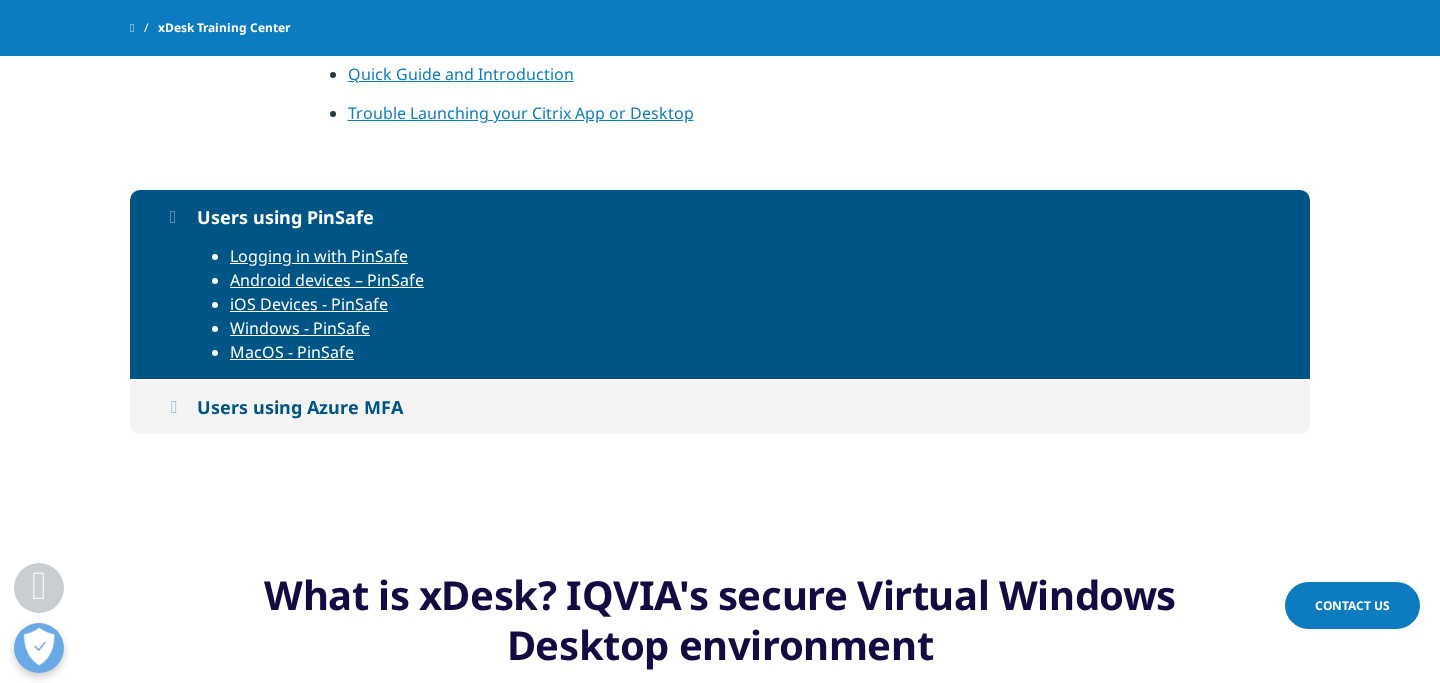 click on "MacOS - PinSafe" at bounding box center (292, 352) 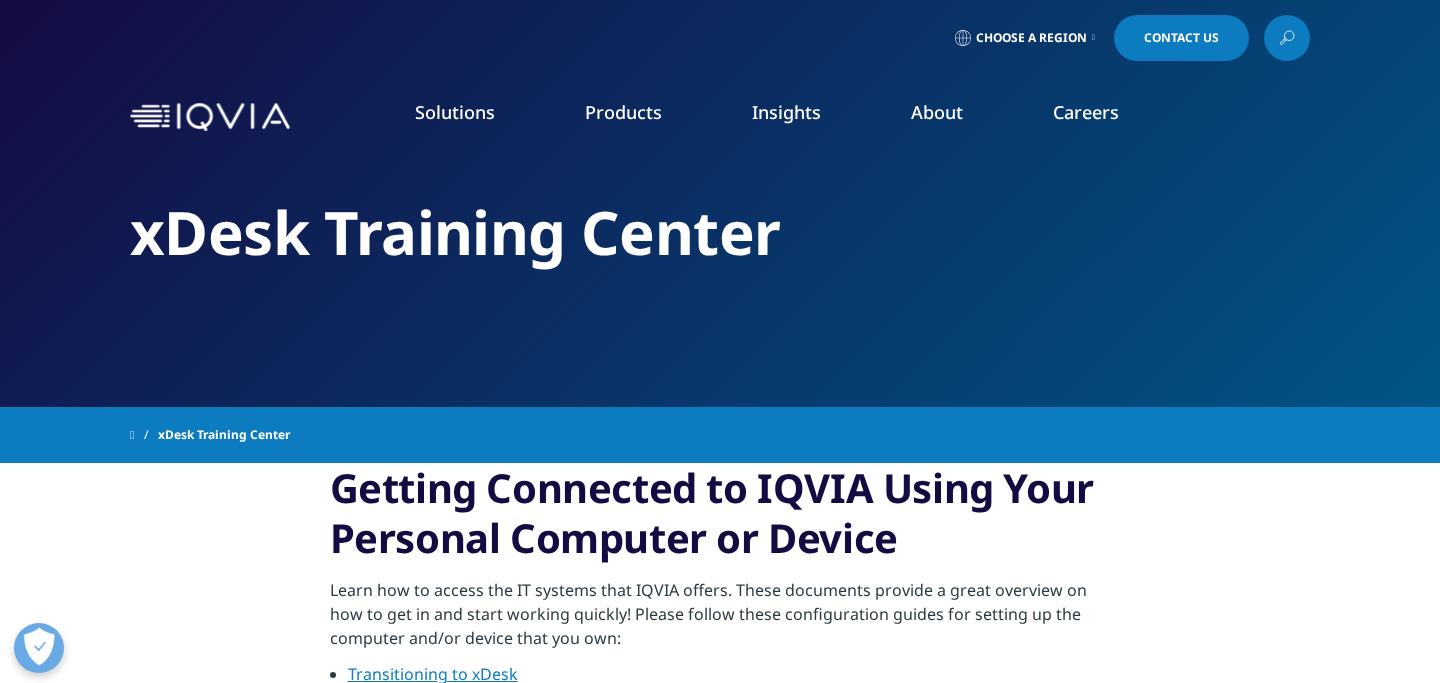 scroll, scrollTop: 0, scrollLeft: 0, axis: both 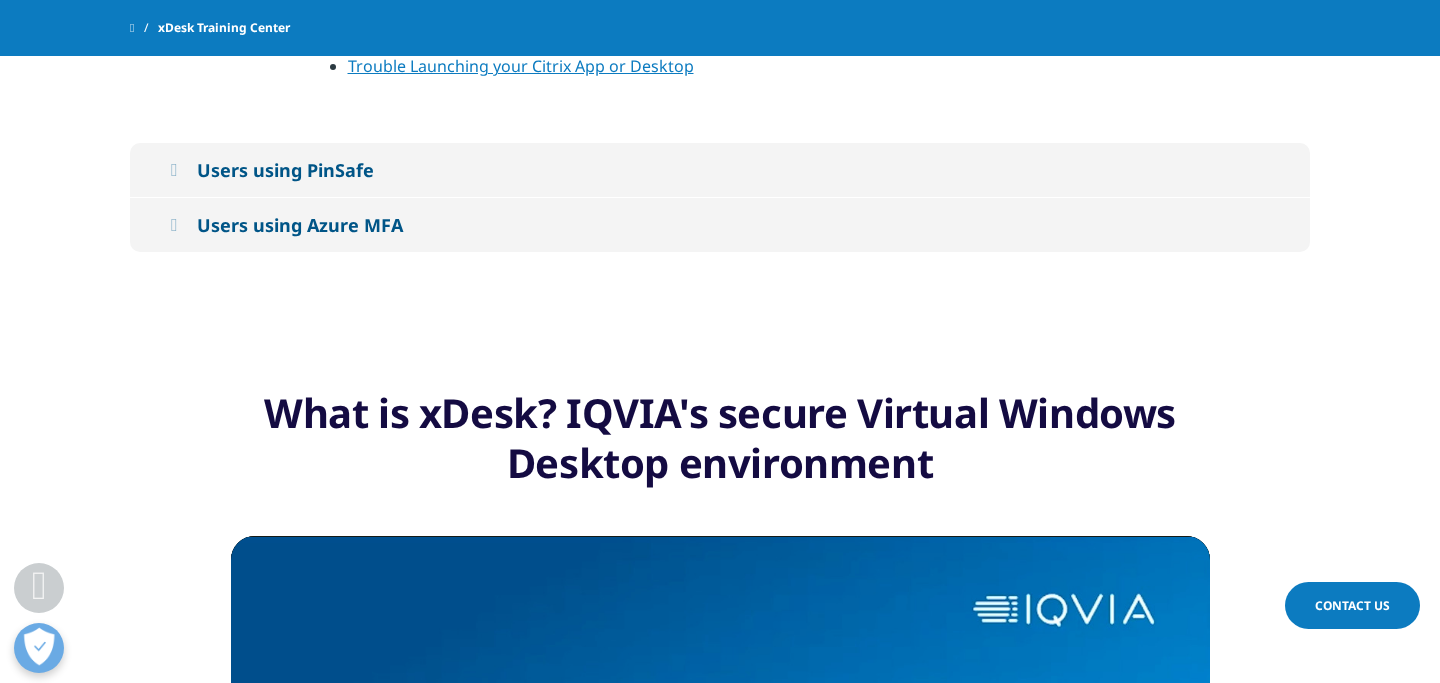 click on "Users using PinSafe" at bounding box center [285, 170] 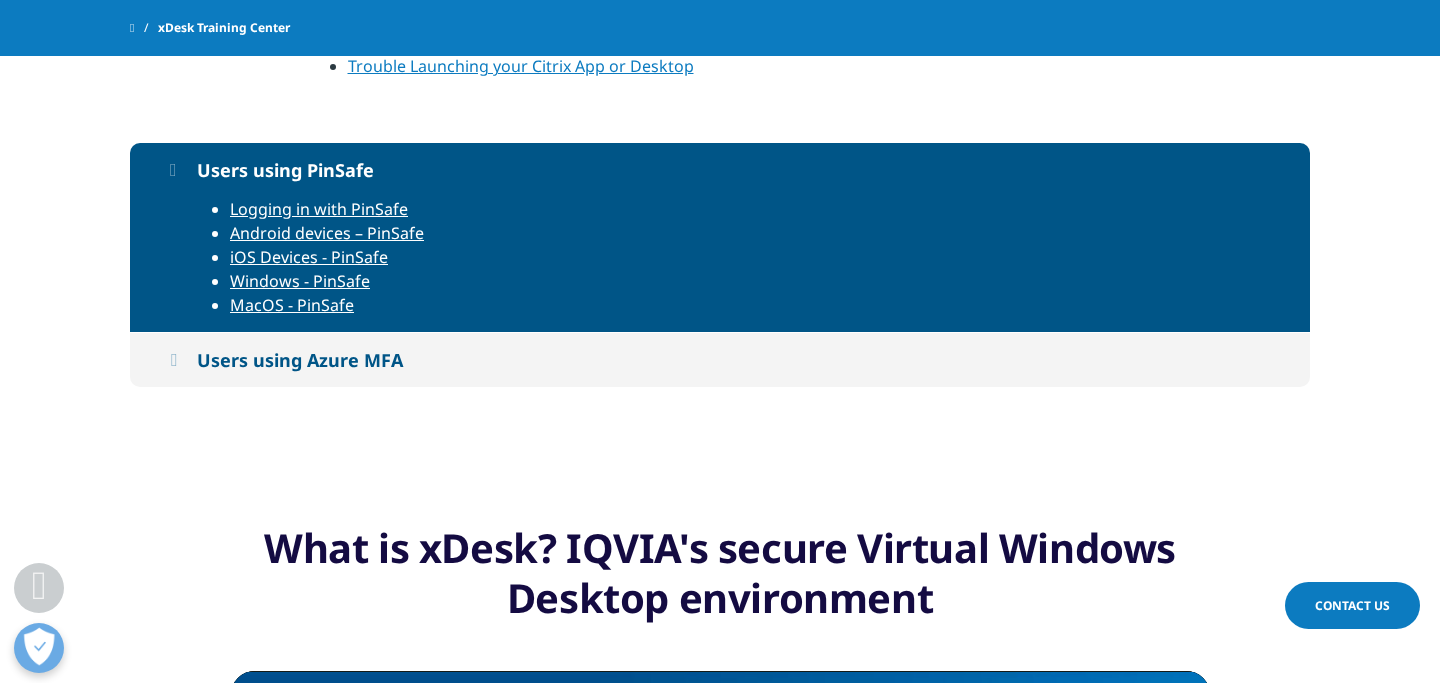 click on "Users using Azure MFA" at bounding box center [300, 360] 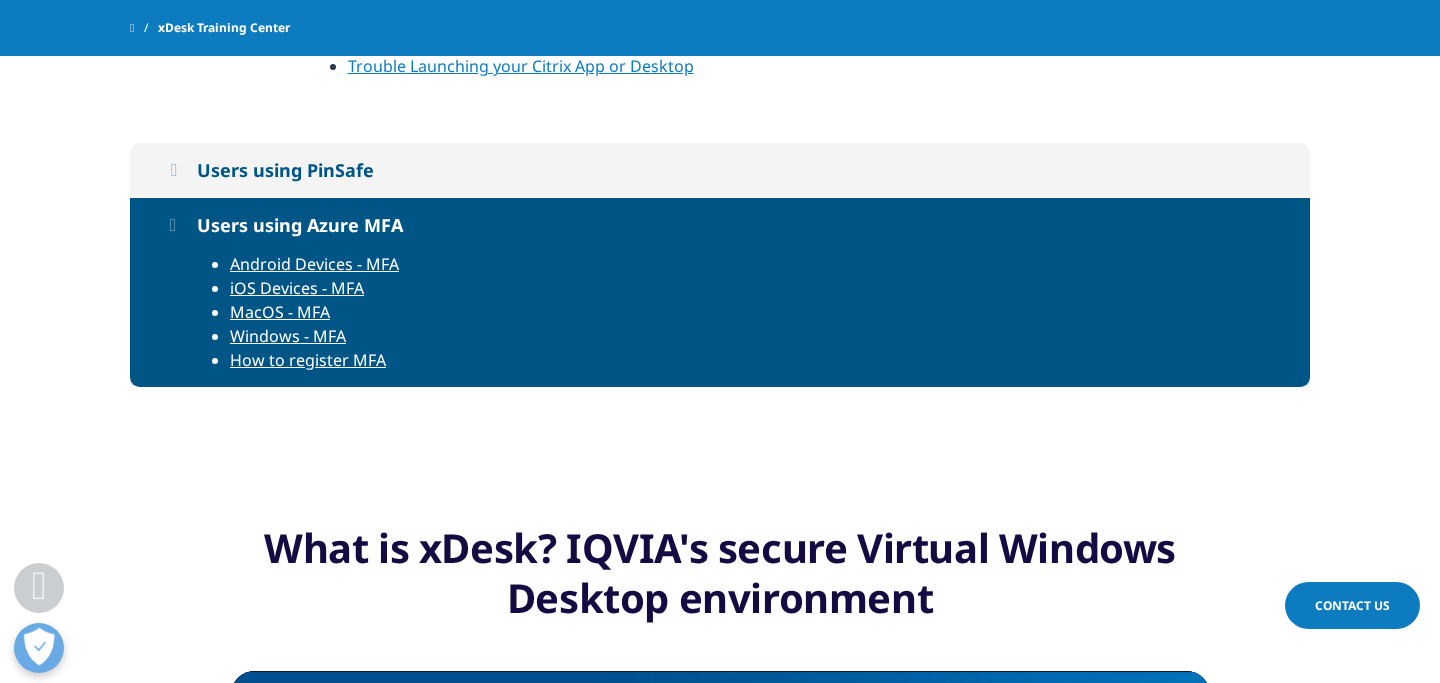 click on "Users using PinSafe" at bounding box center (285, 170) 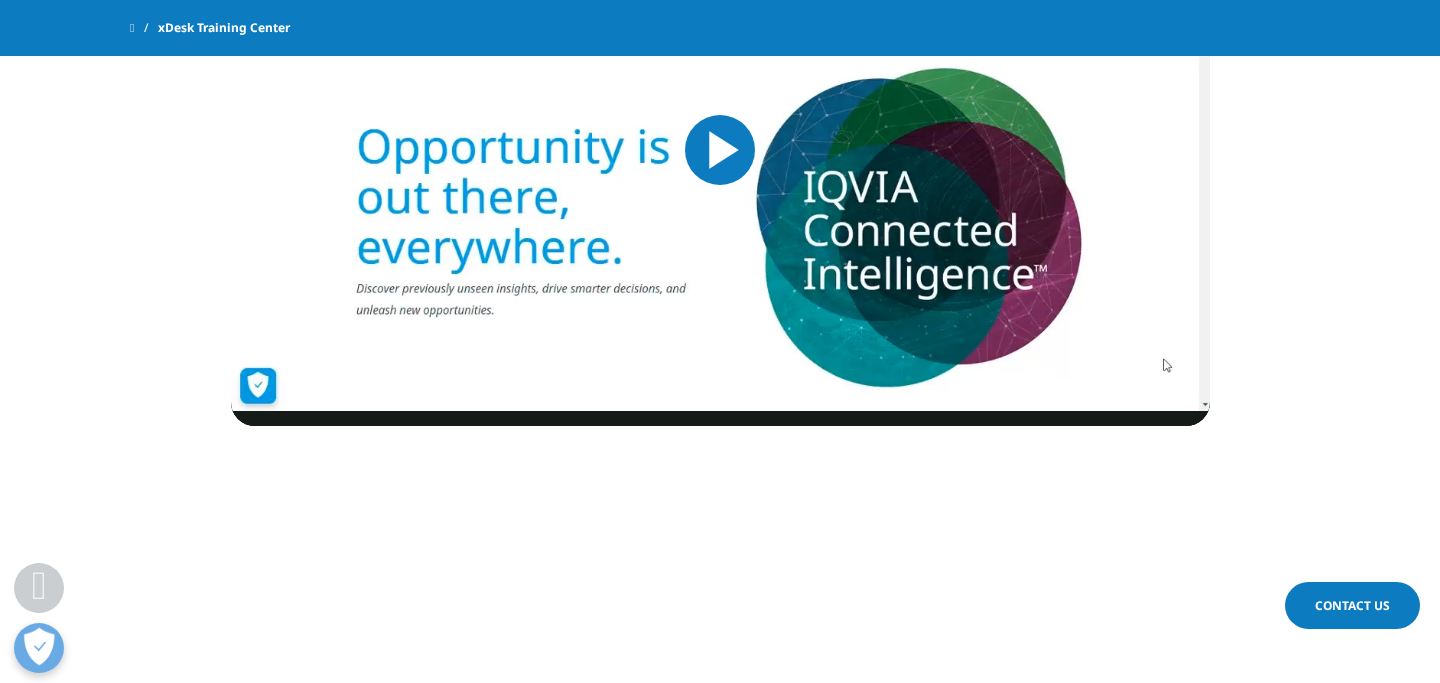 scroll, scrollTop: 3857, scrollLeft: 0, axis: vertical 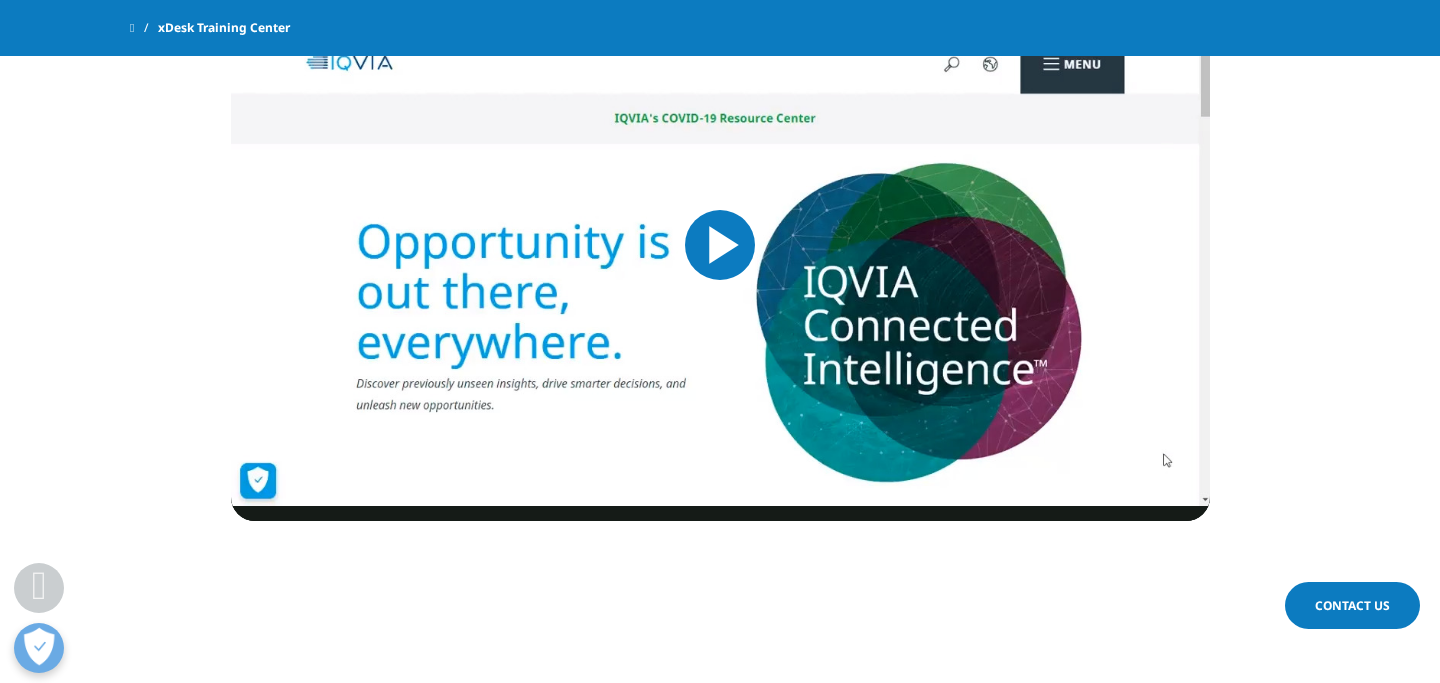 click at bounding box center (720, 245) 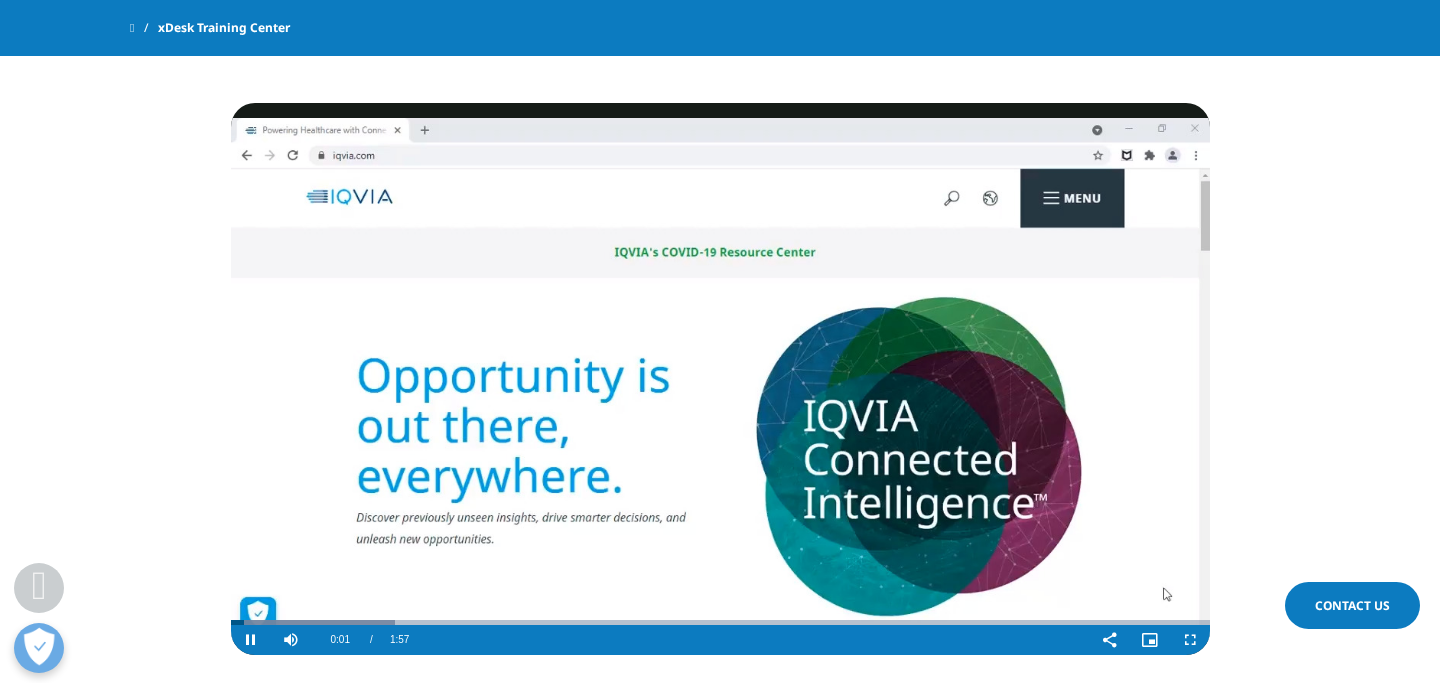 scroll, scrollTop: 3722, scrollLeft: 0, axis: vertical 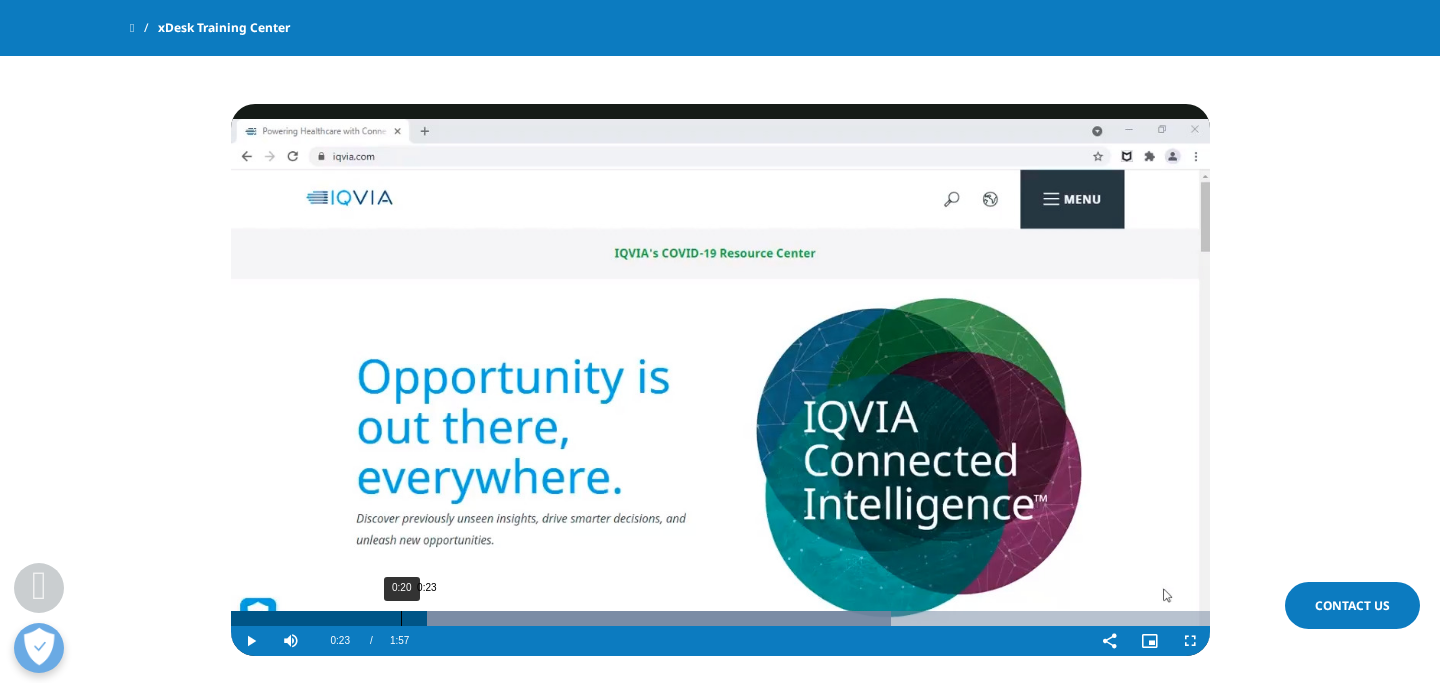 click on "0:20" at bounding box center (401, 618) 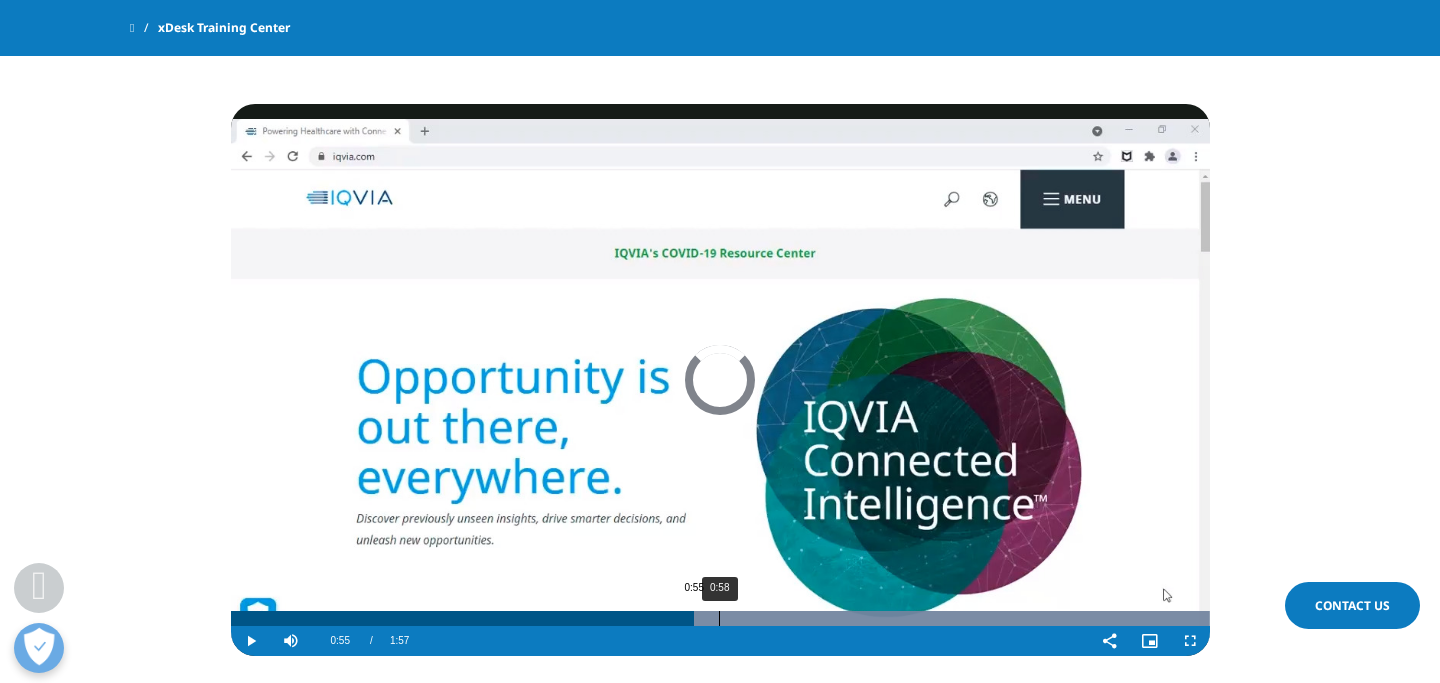 click on "0:58" at bounding box center (719, 618) 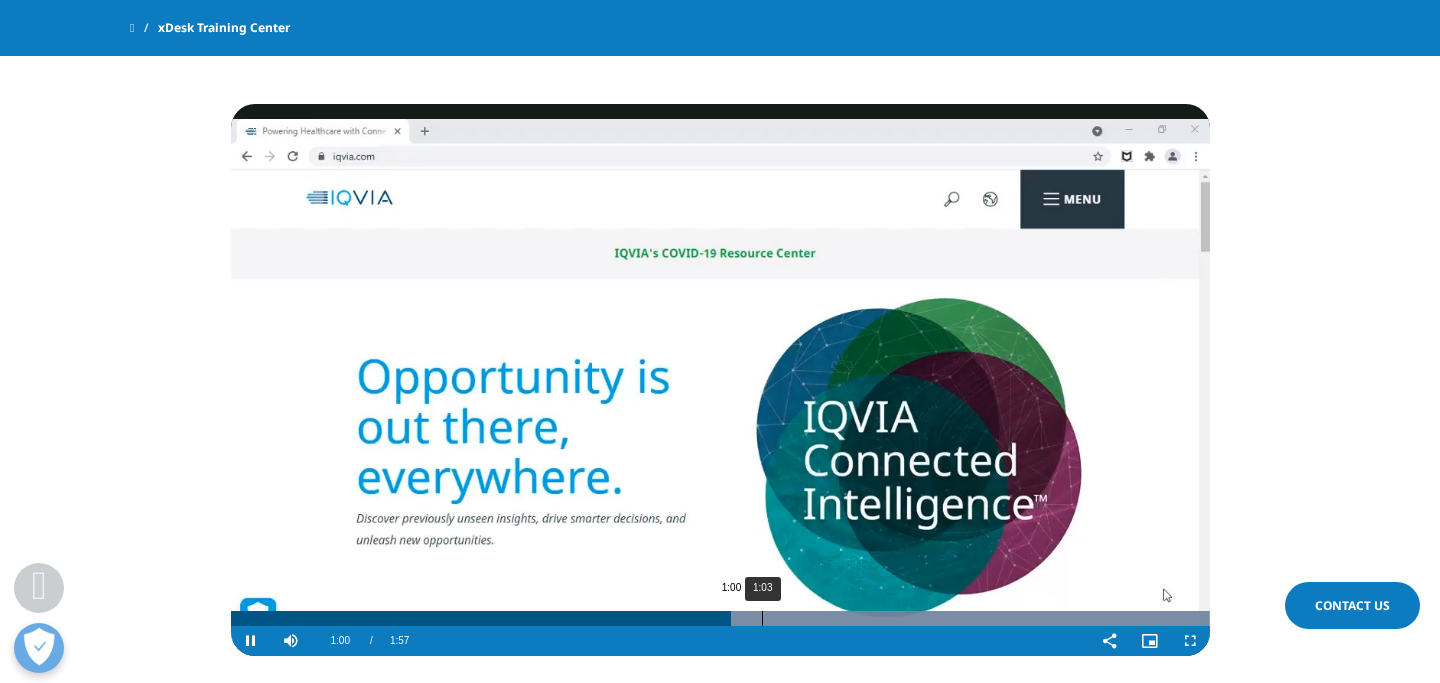 click on "1:03" at bounding box center (762, 618) 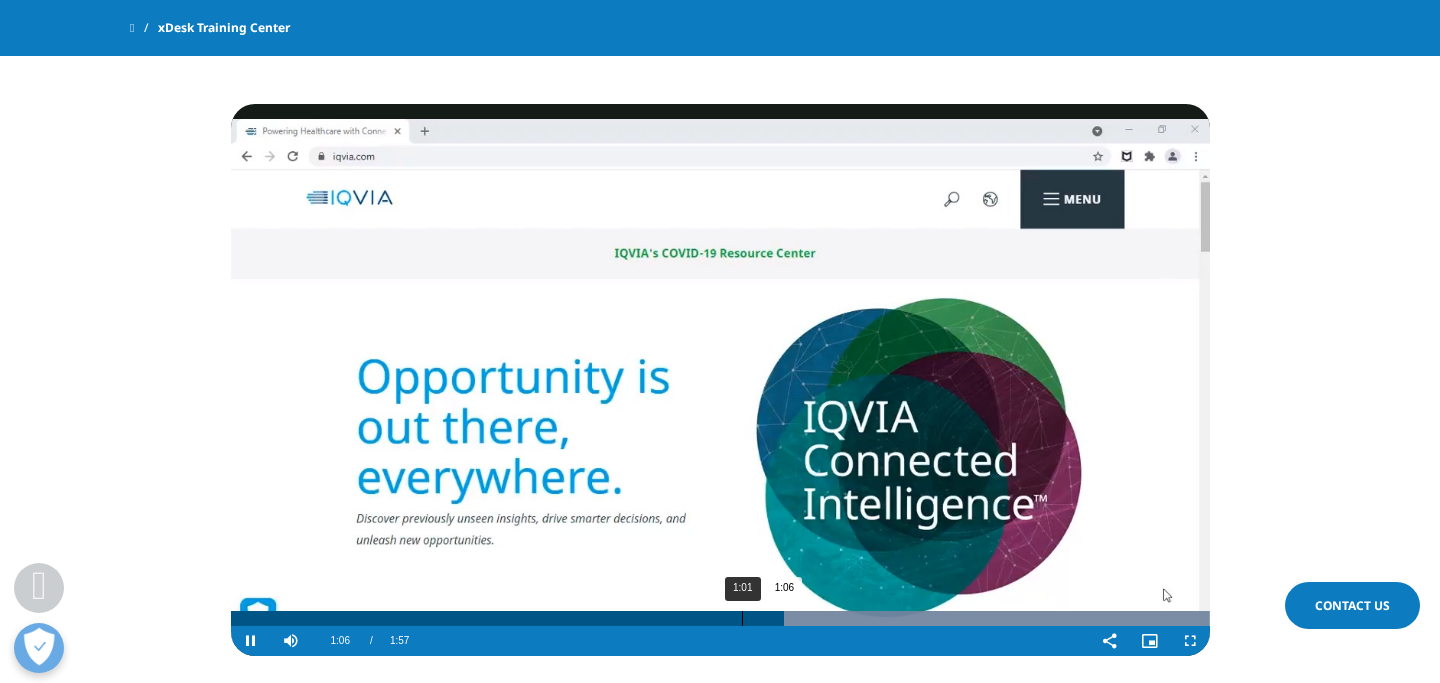 click on "1:01" at bounding box center [742, 618] 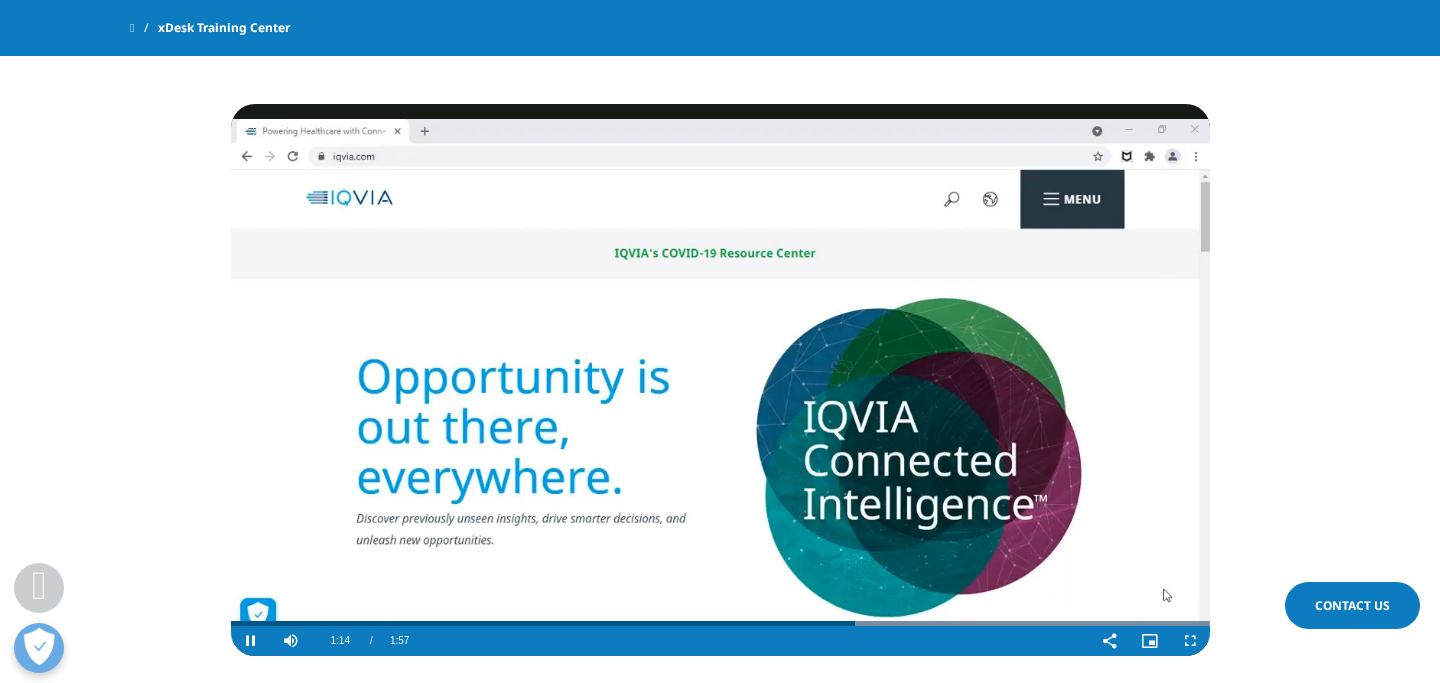 click at bounding box center [720, 380] 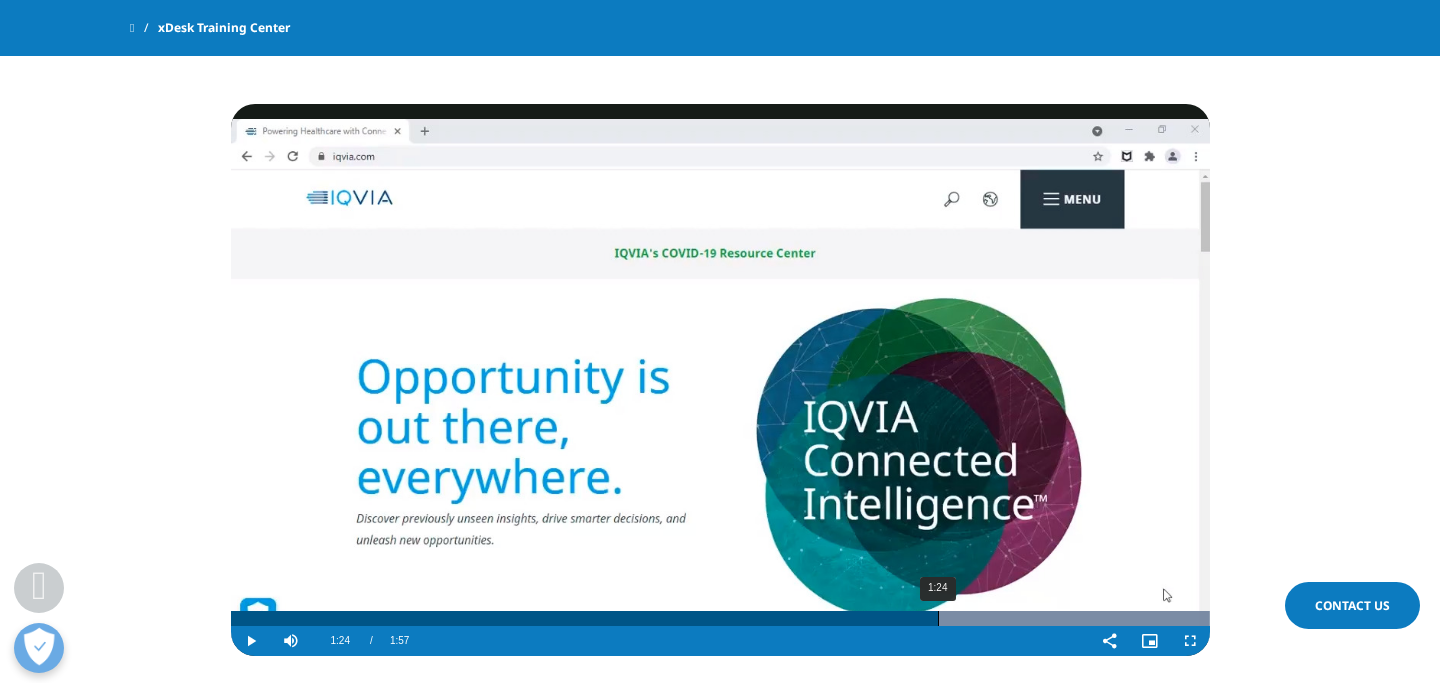 click on "1:24" at bounding box center [938, 618] 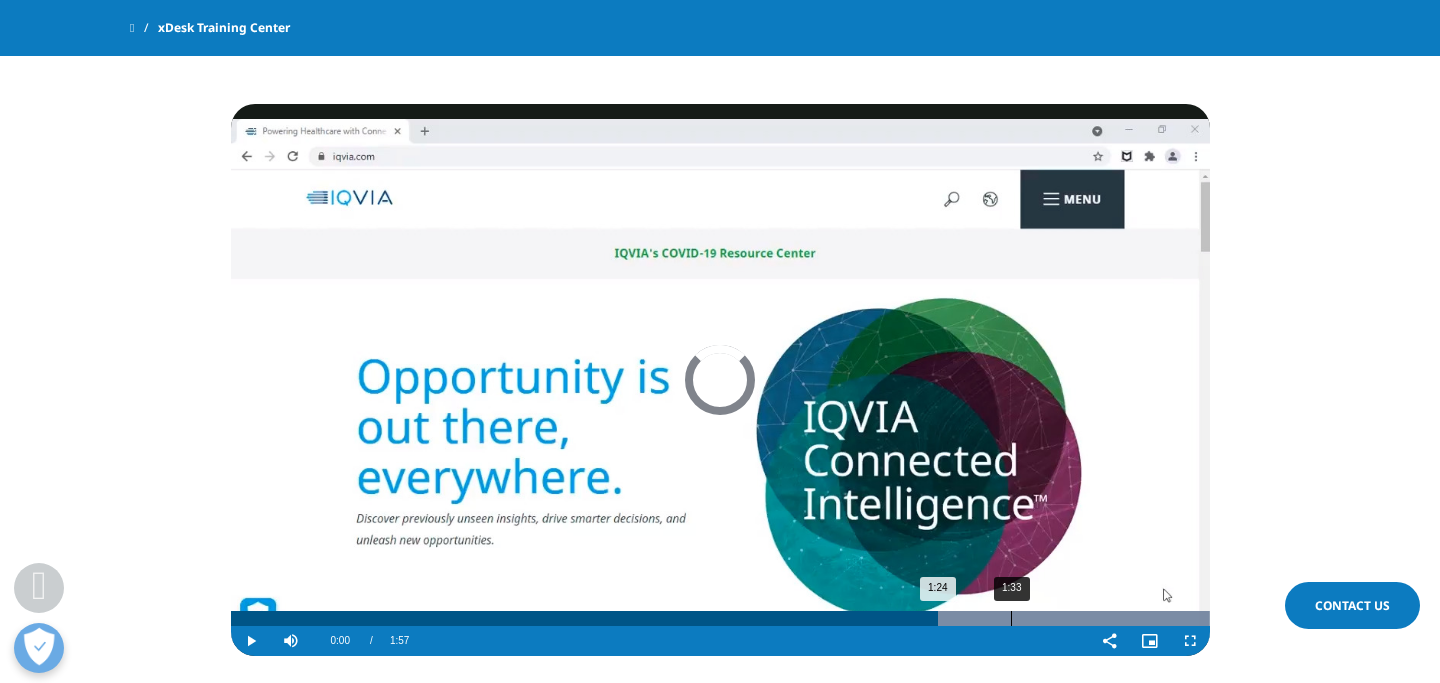 click on "1:33" at bounding box center (1011, 618) 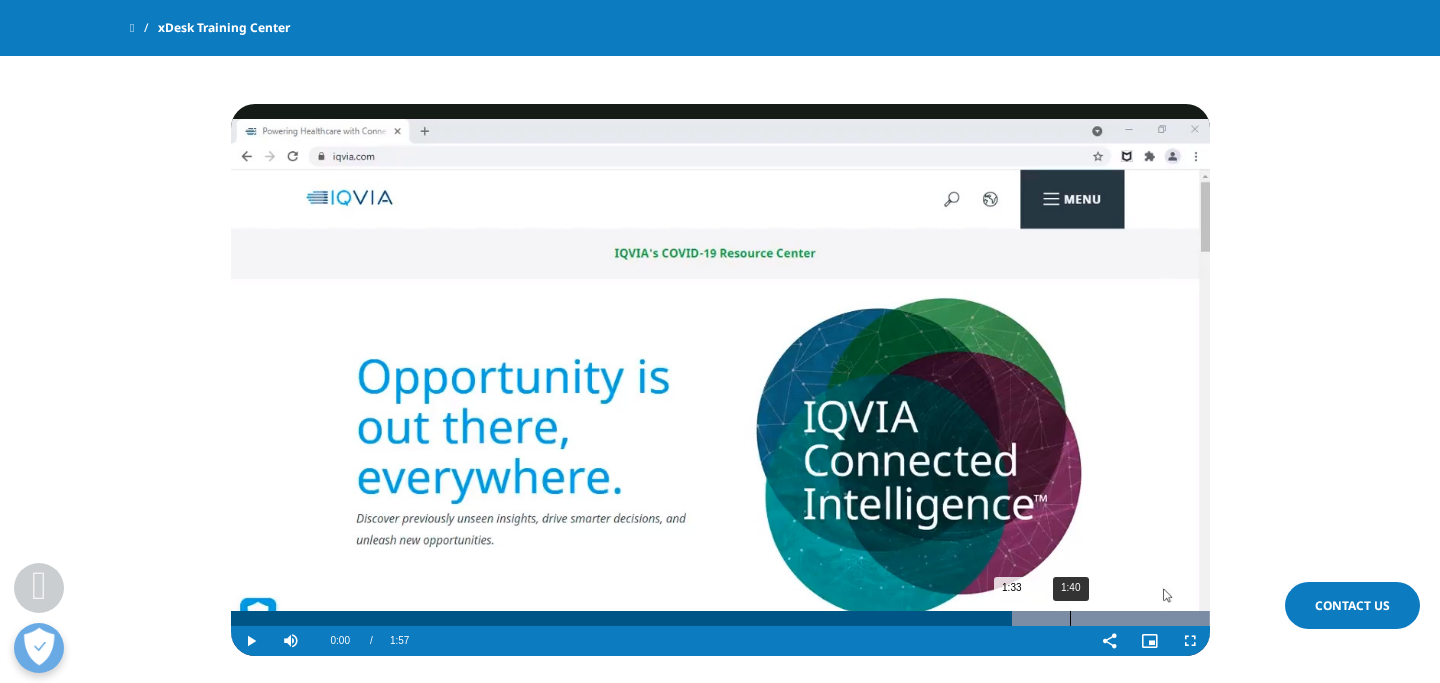 click on "1:40" at bounding box center (1070, 618) 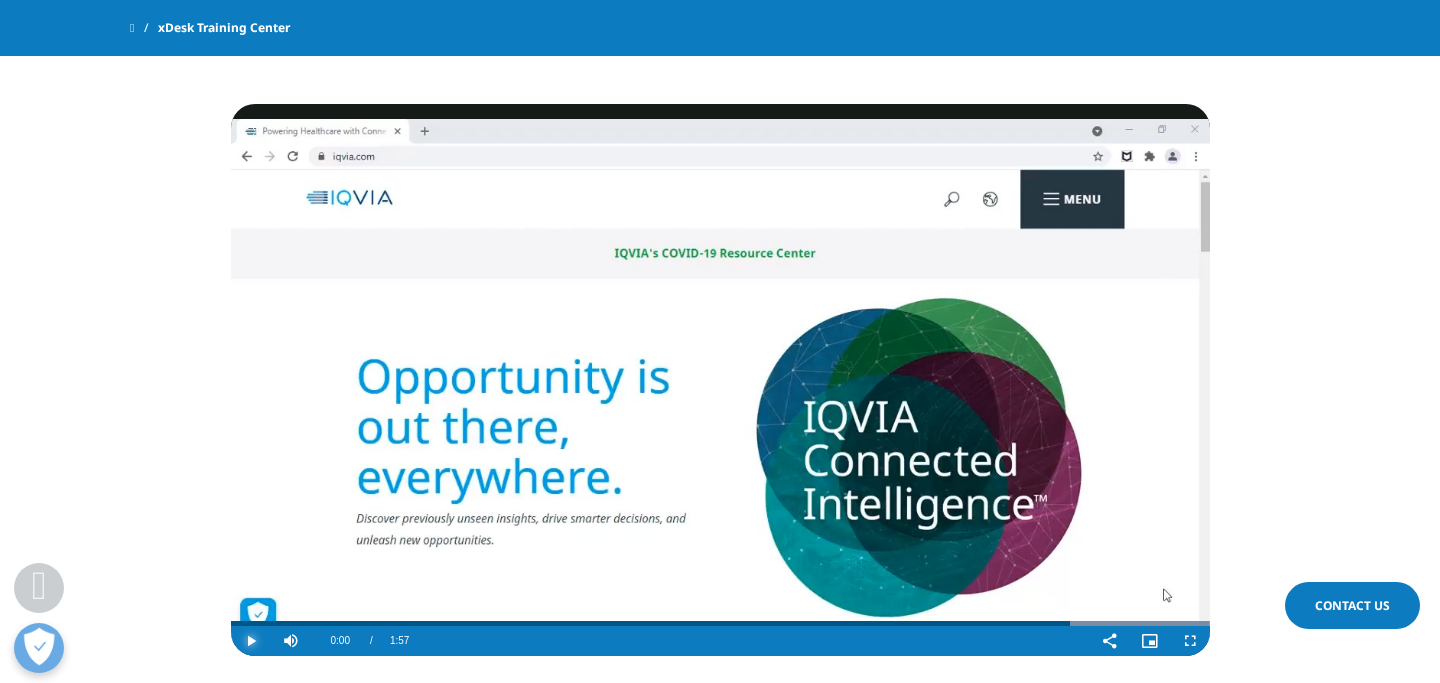 click at bounding box center (251, 641) 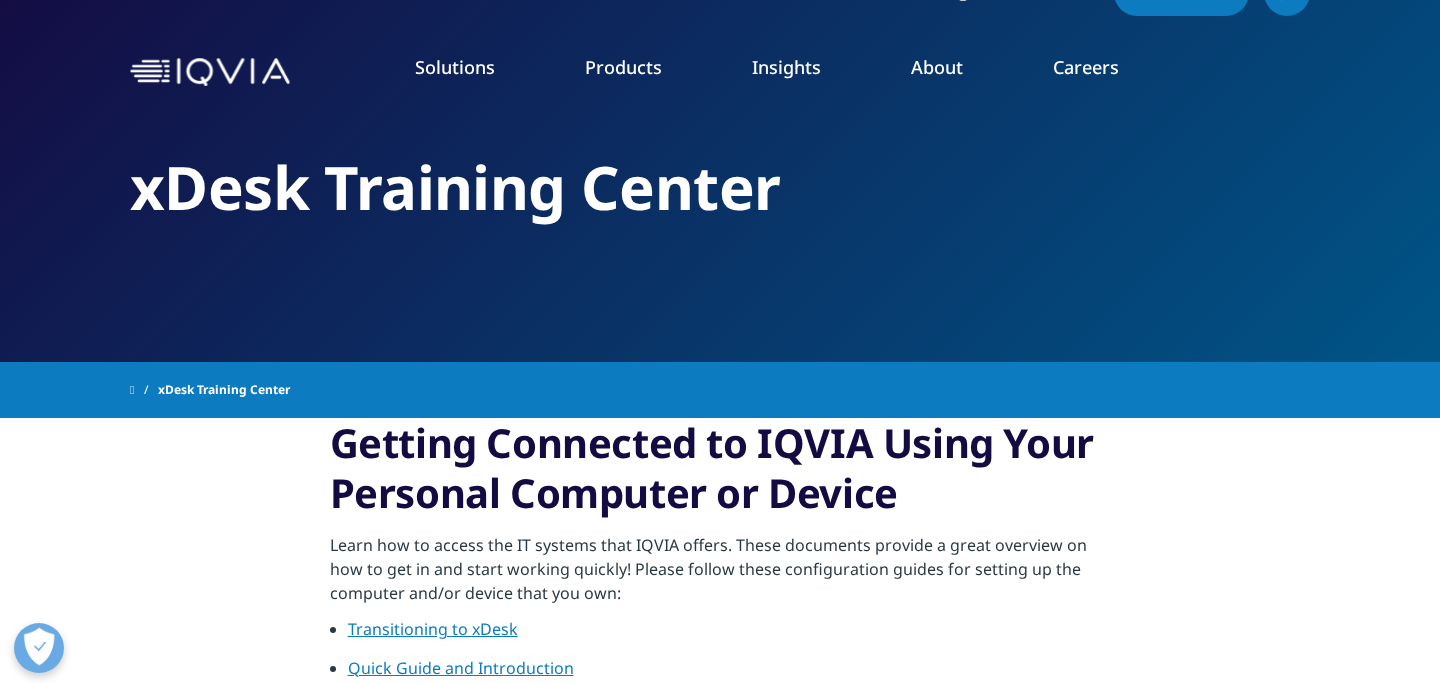 scroll, scrollTop: 0, scrollLeft: 0, axis: both 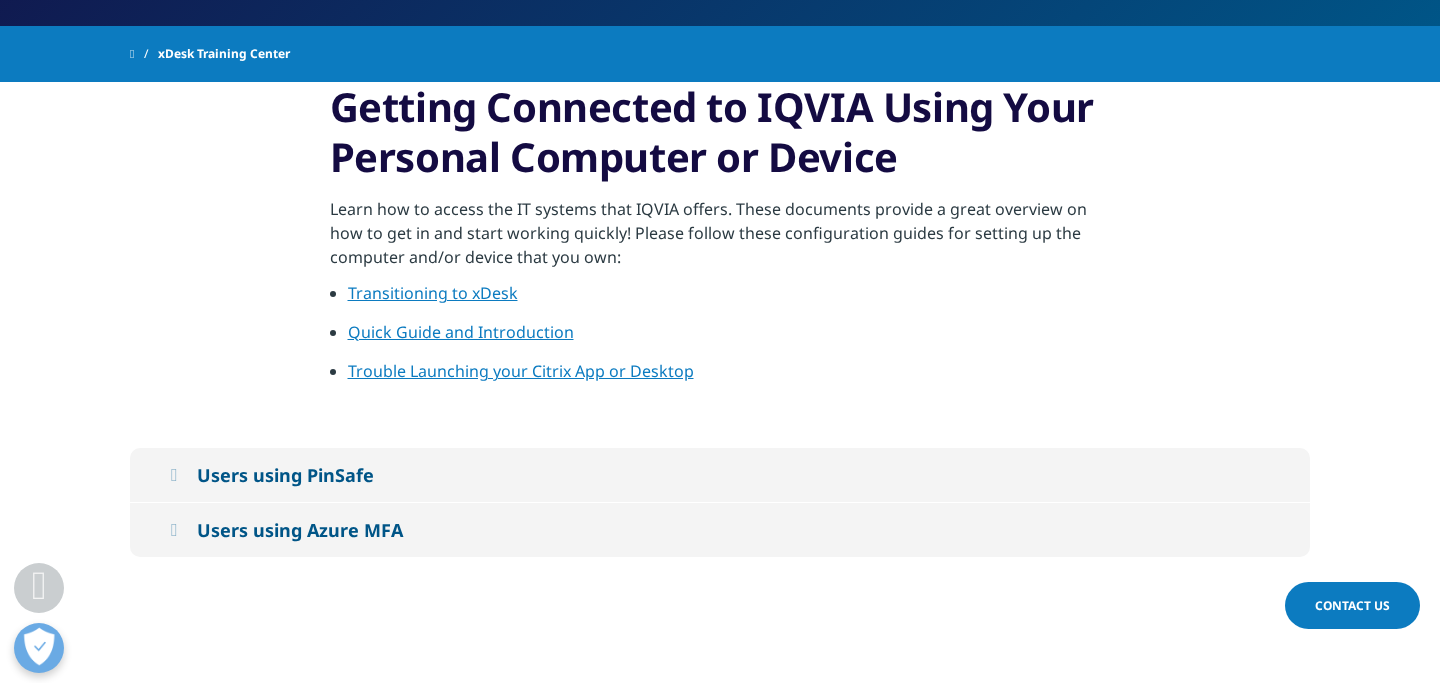 click on "Users using PinSafe" at bounding box center [720, 475] 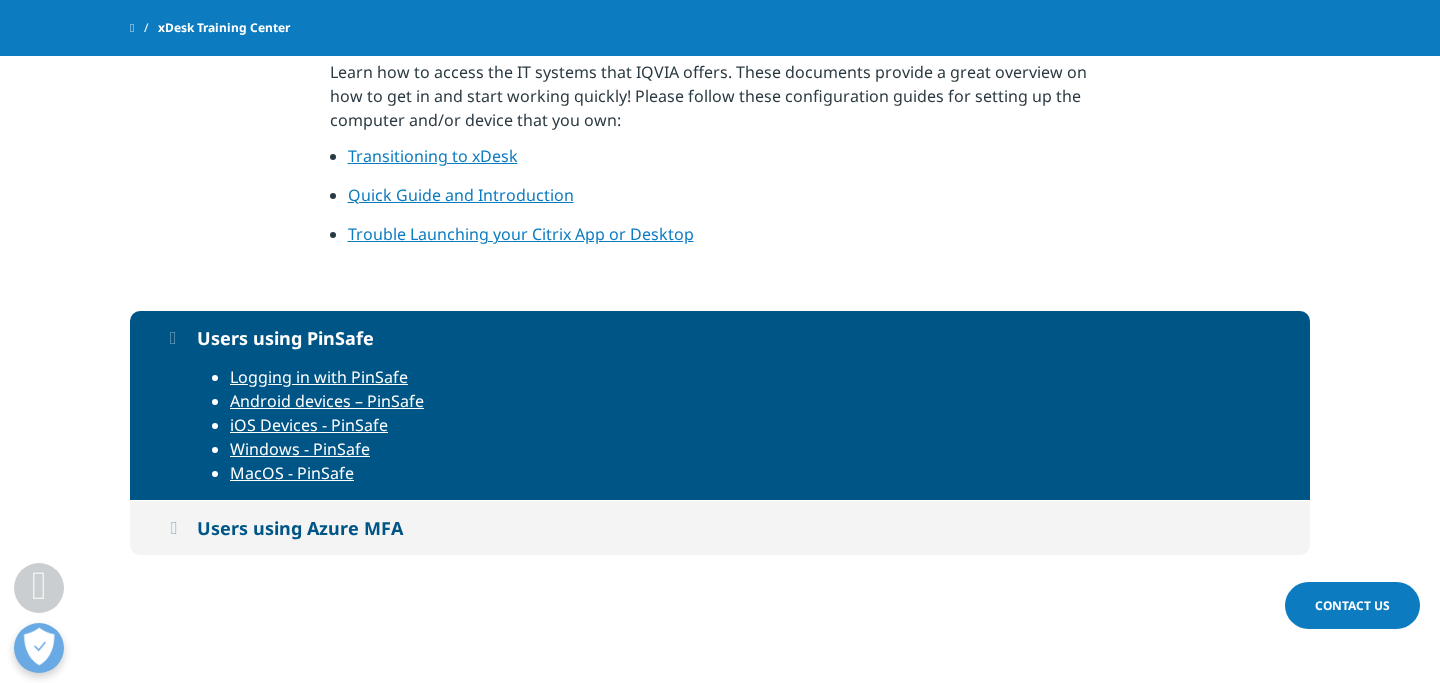 scroll, scrollTop: 502, scrollLeft: 0, axis: vertical 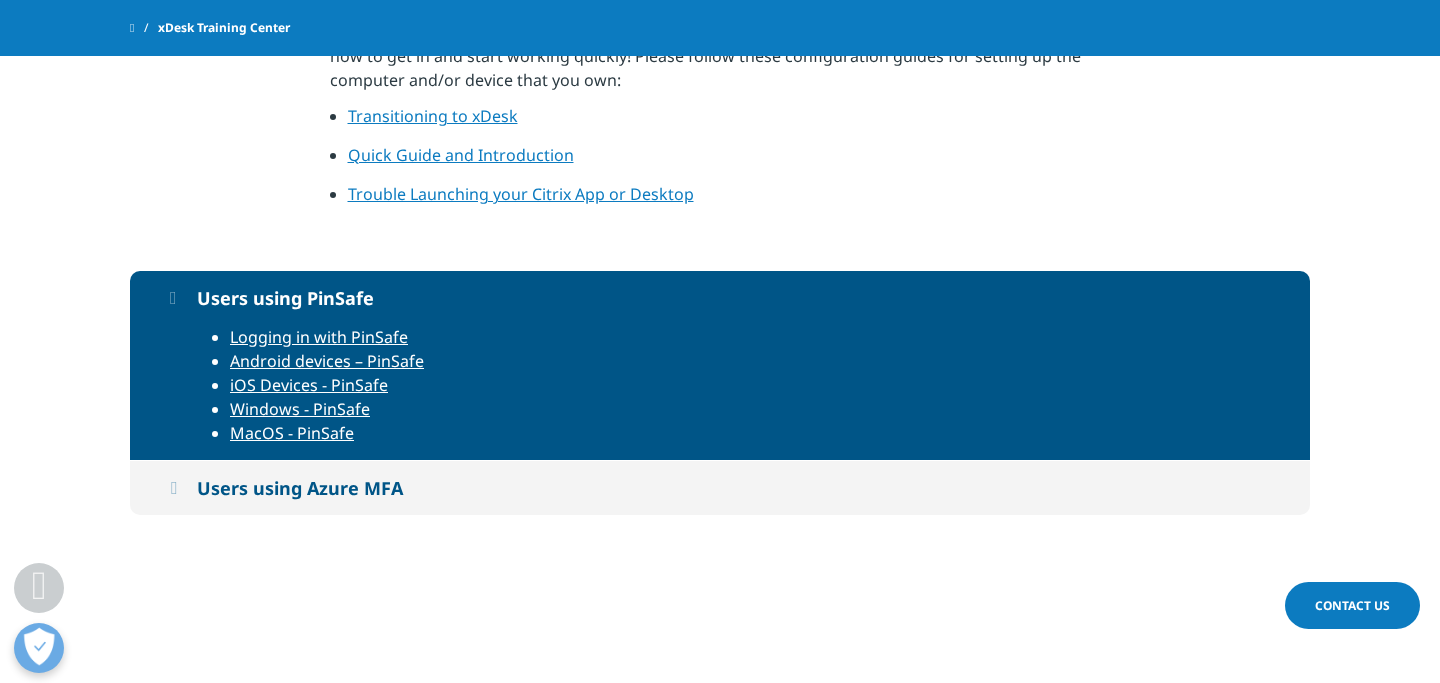 click on "Users using Azure MFA" at bounding box center (720, 488) 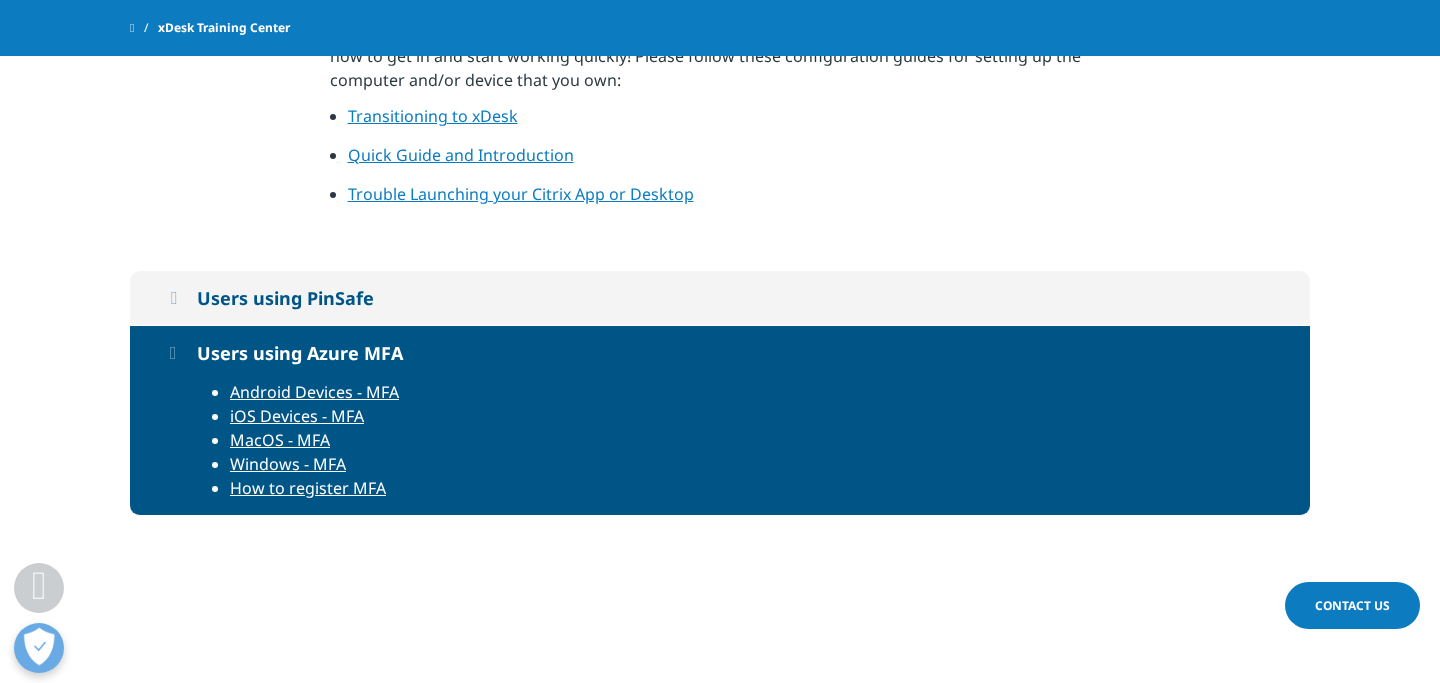click on "Users using PinSafe" at bounding box center [720, 298] 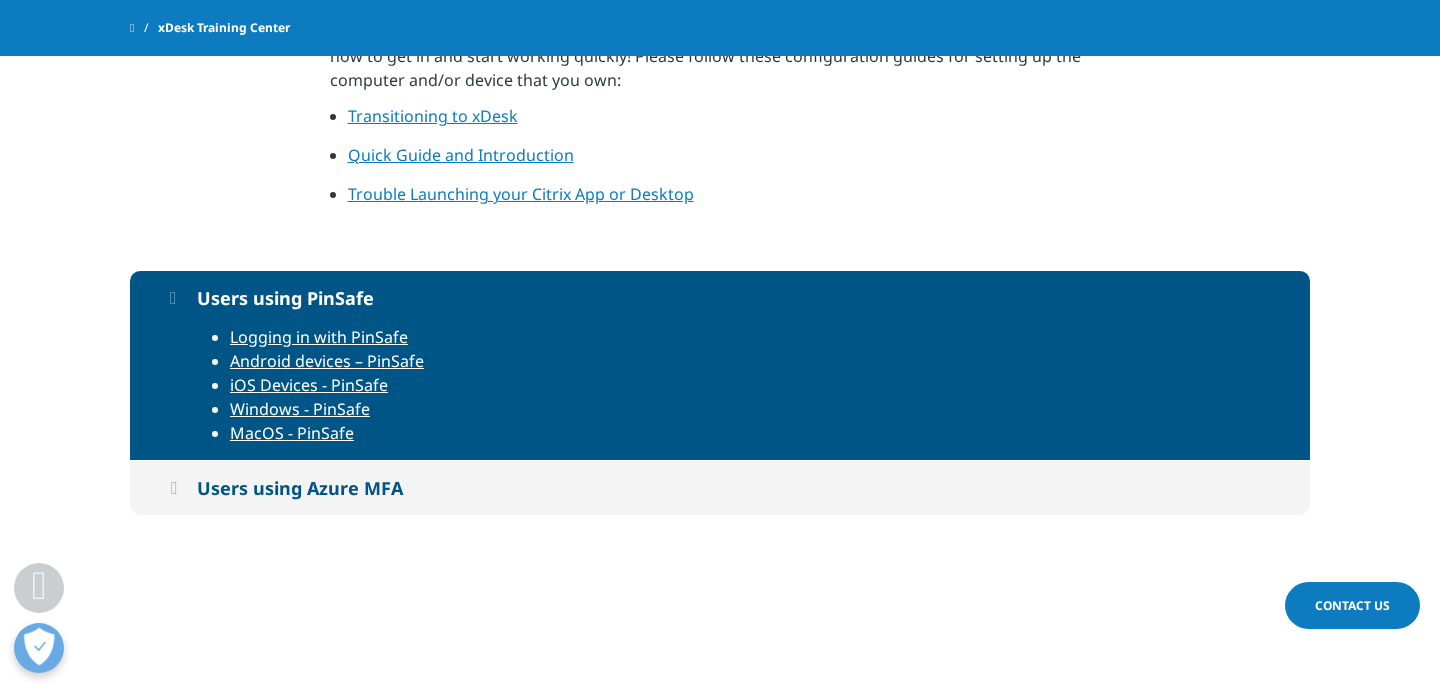 click on "Logging in with PinSafe" at bounding box center (319, 337) 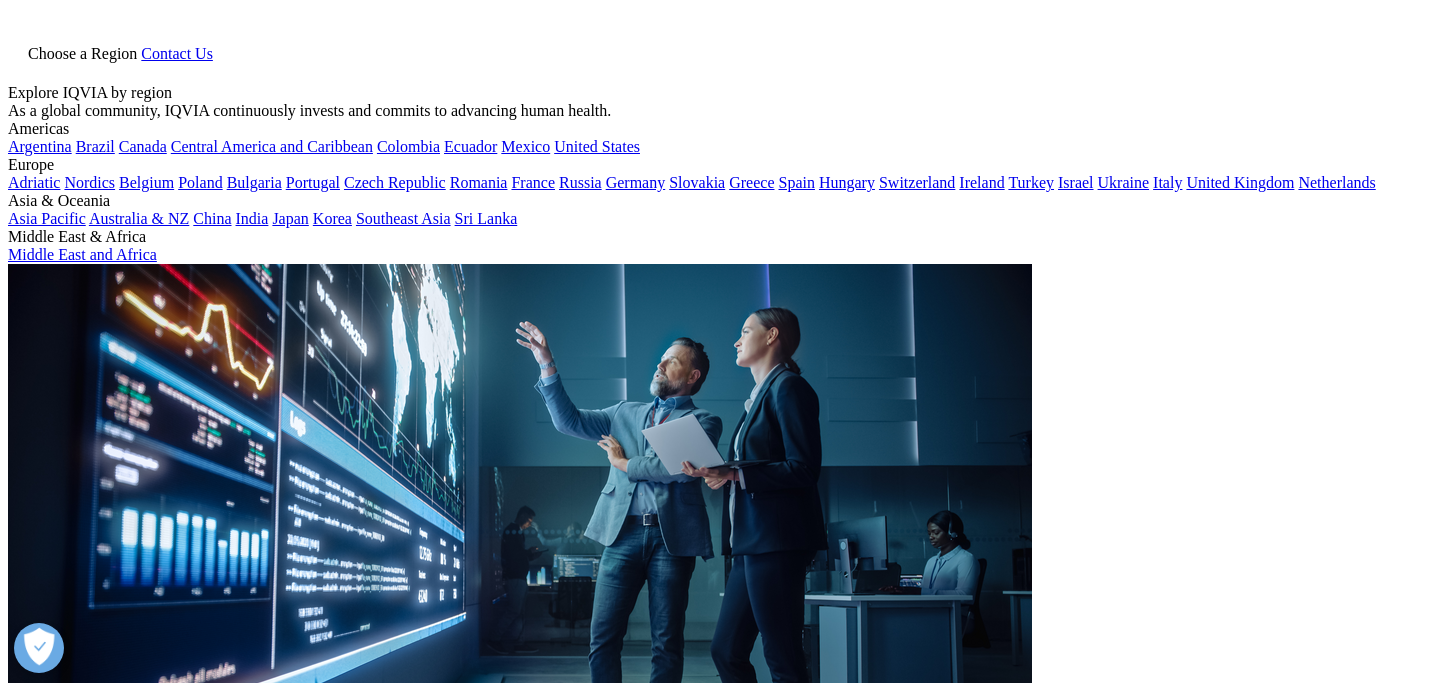 scroll, scrollTop: 376, scrollLeft: 0, axis: vertical 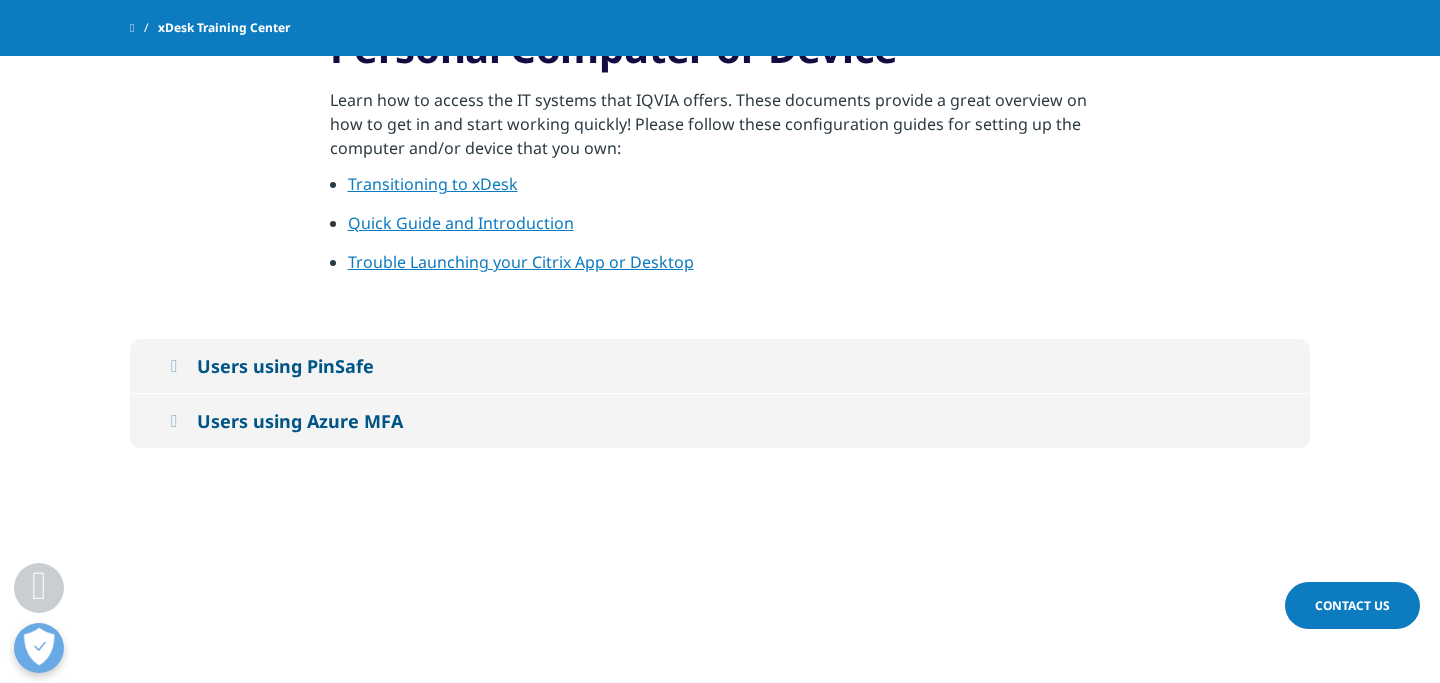 click on "Users using Azure MFA" at bounding box center (300, 421) 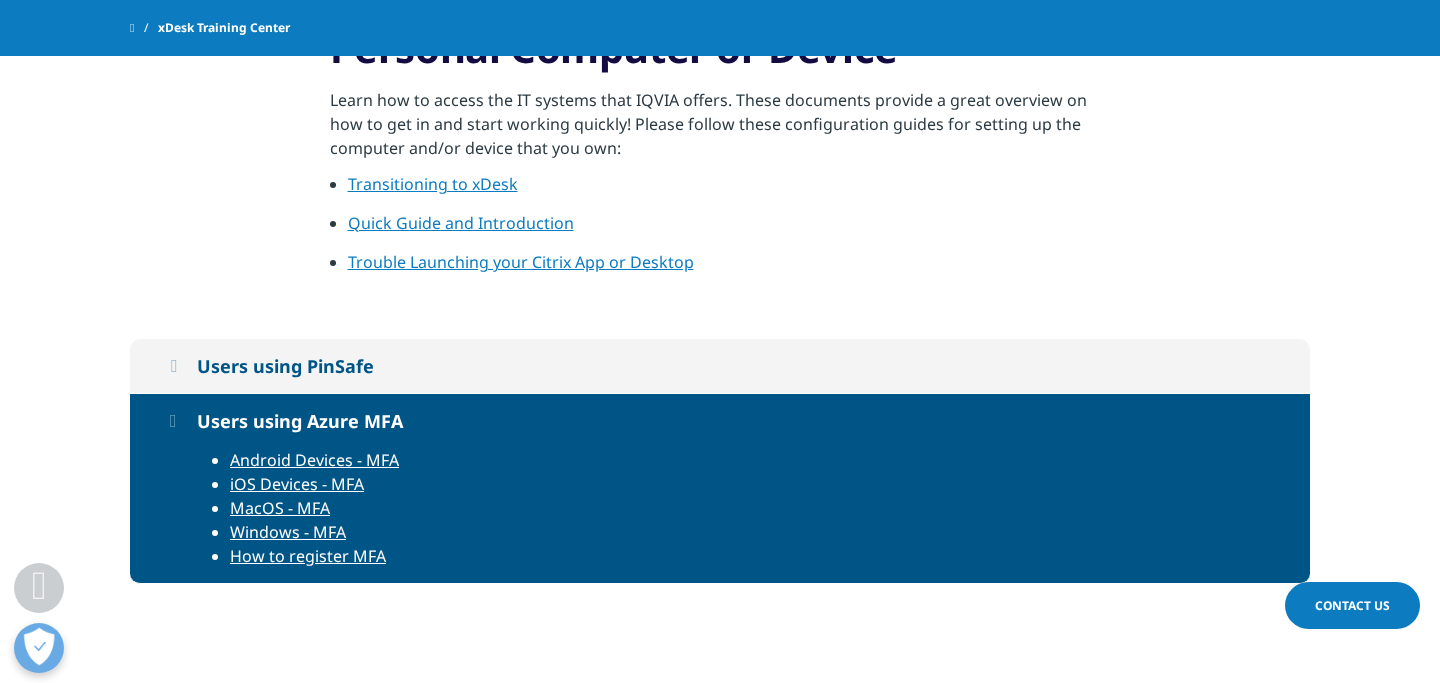 scroll, scrollTop: 523, scrollLeft: 0, axis: vertical 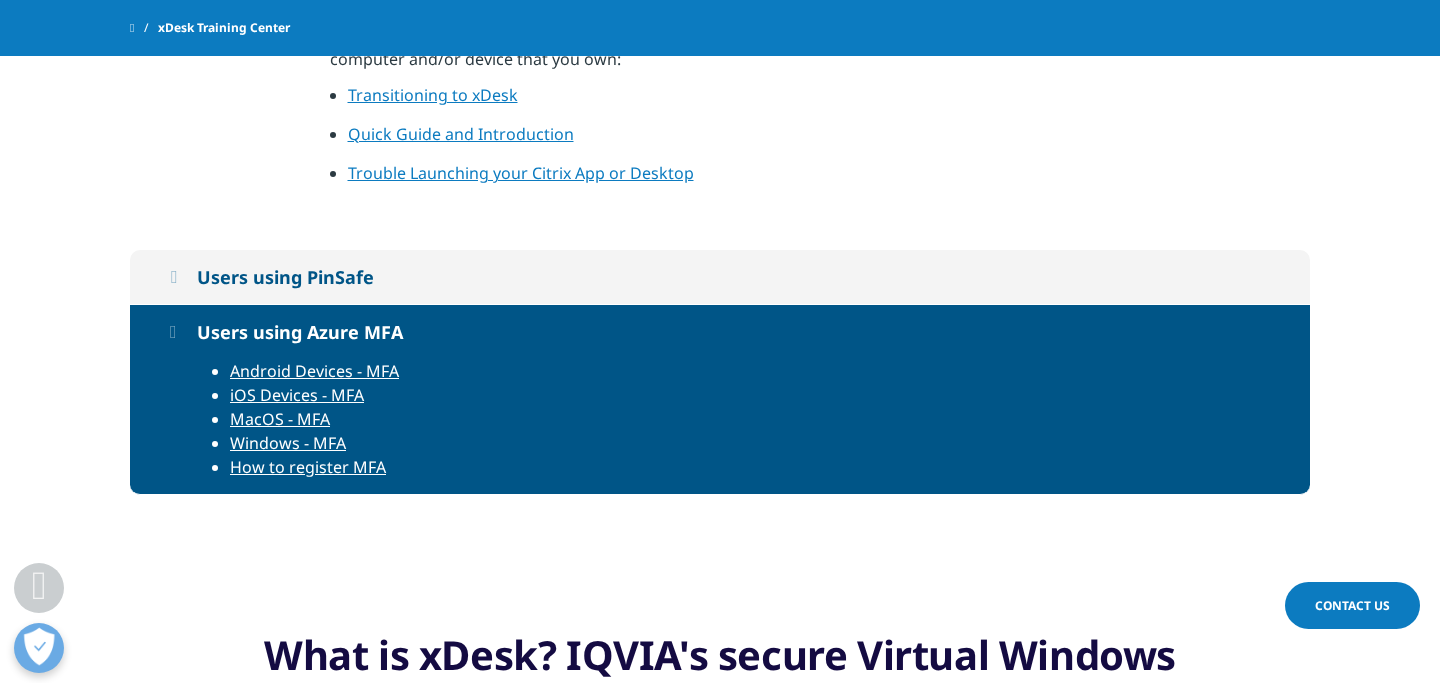 click on "How to register MFA" at bounding box center (308, 467) 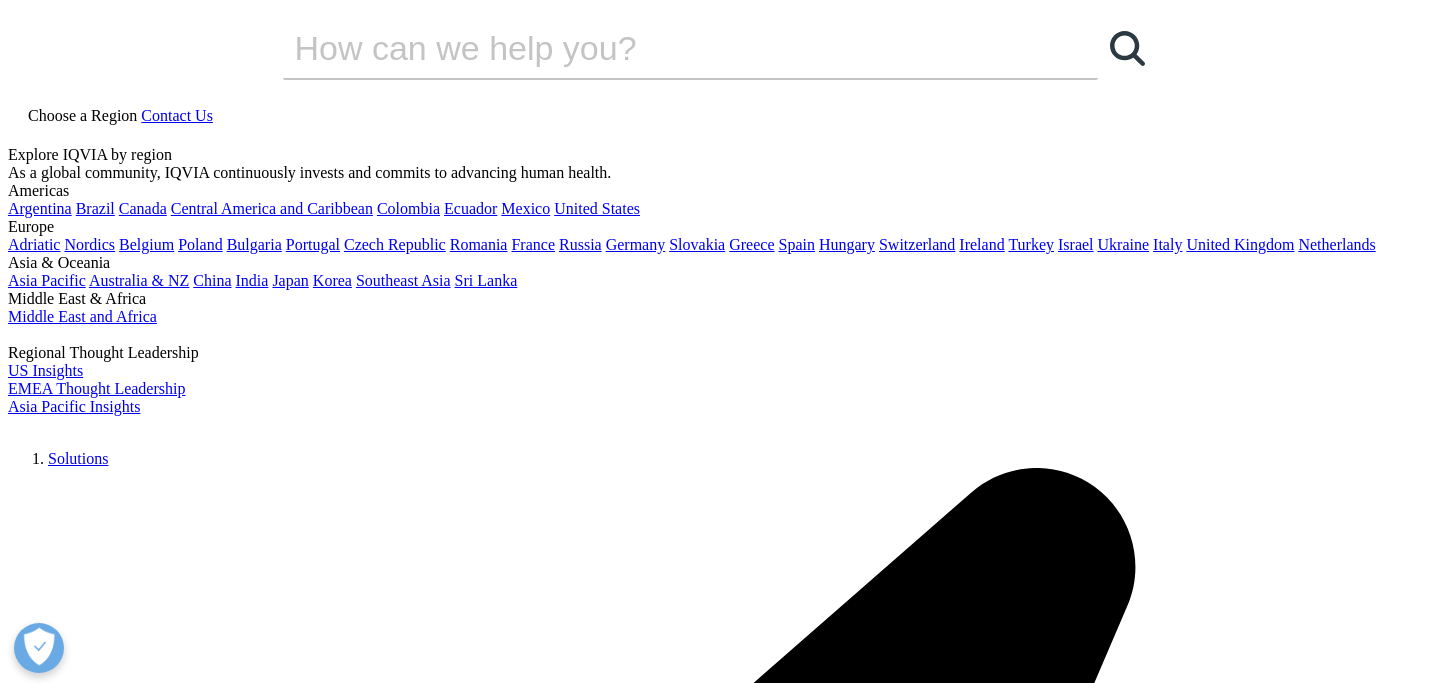scroll, scrollTop: 398, scrollLeft: 0, axis: vertical 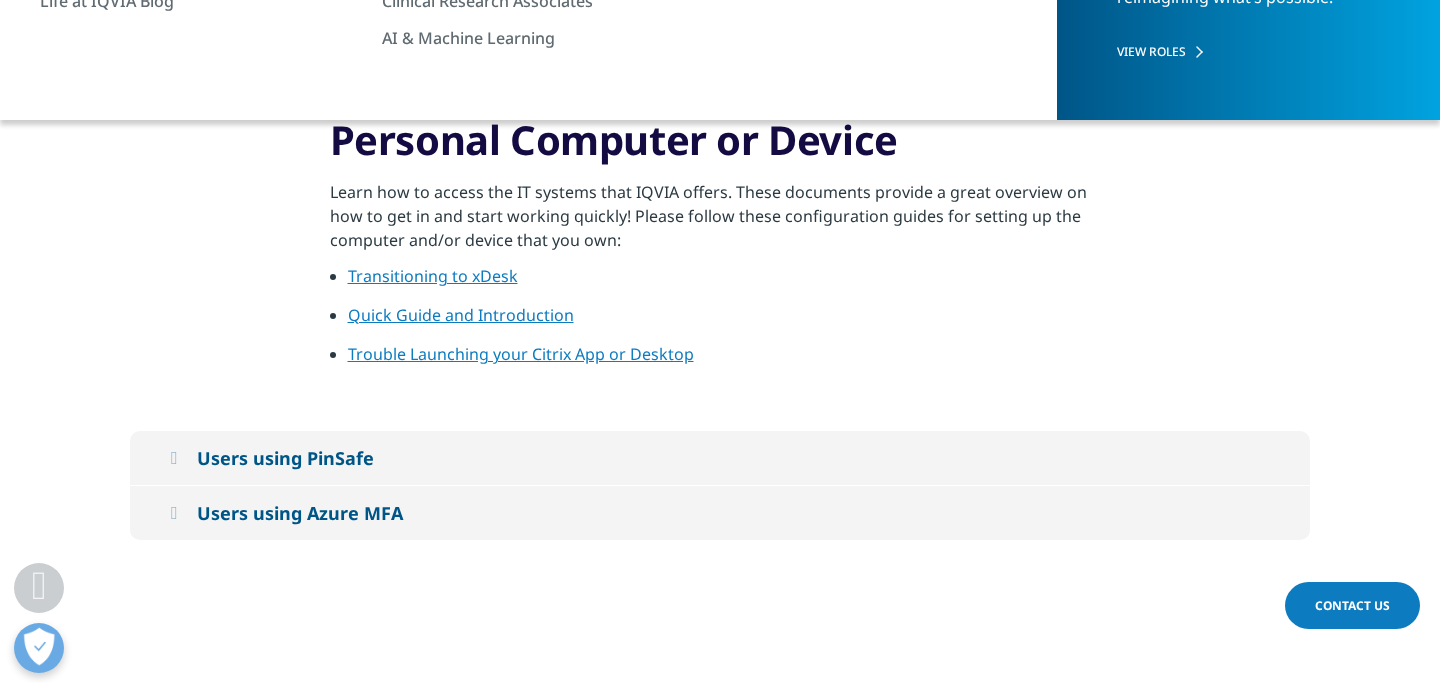 click on "Users using Azure MFA" at bounding box center [300, 513] 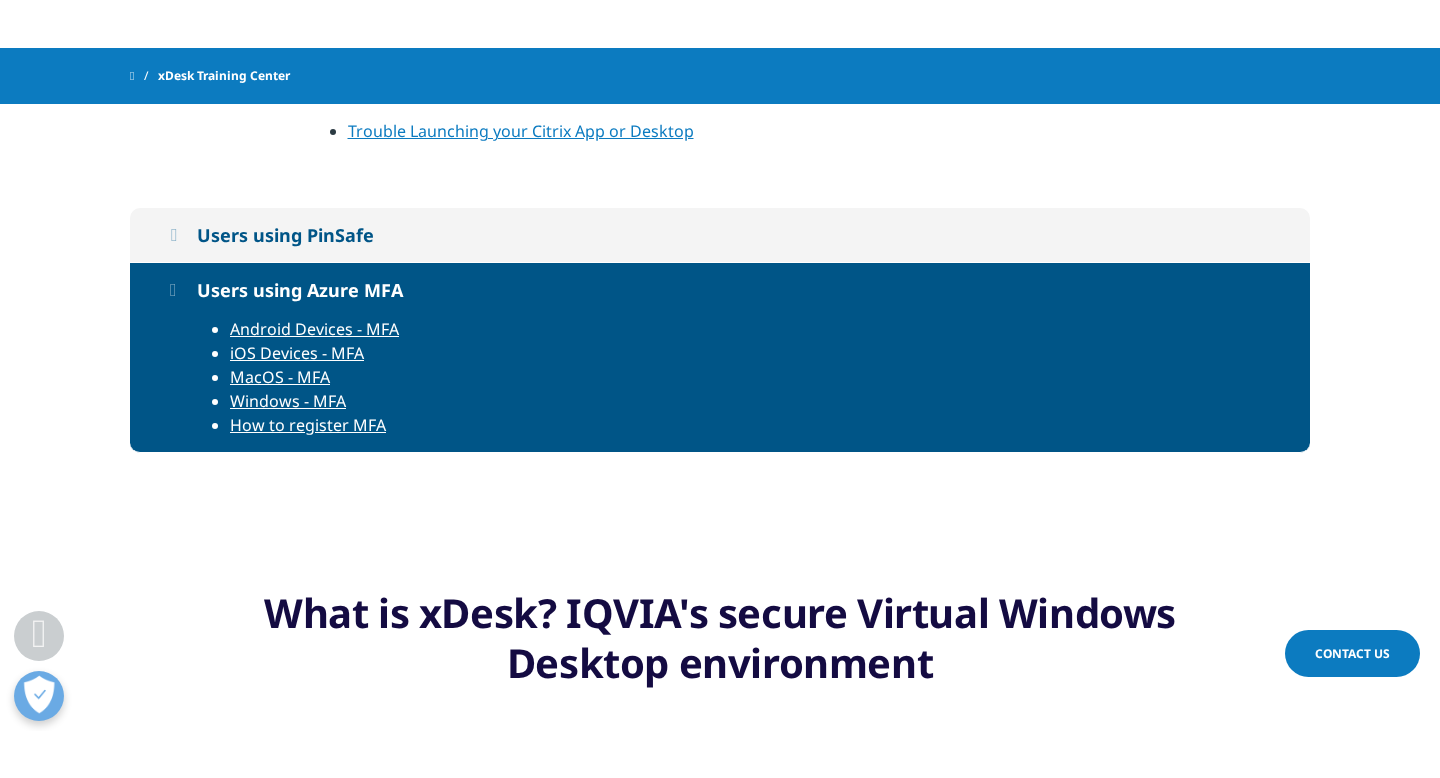 scroll, scrollTop: 616, scrollLeft: 0, axis: vertical 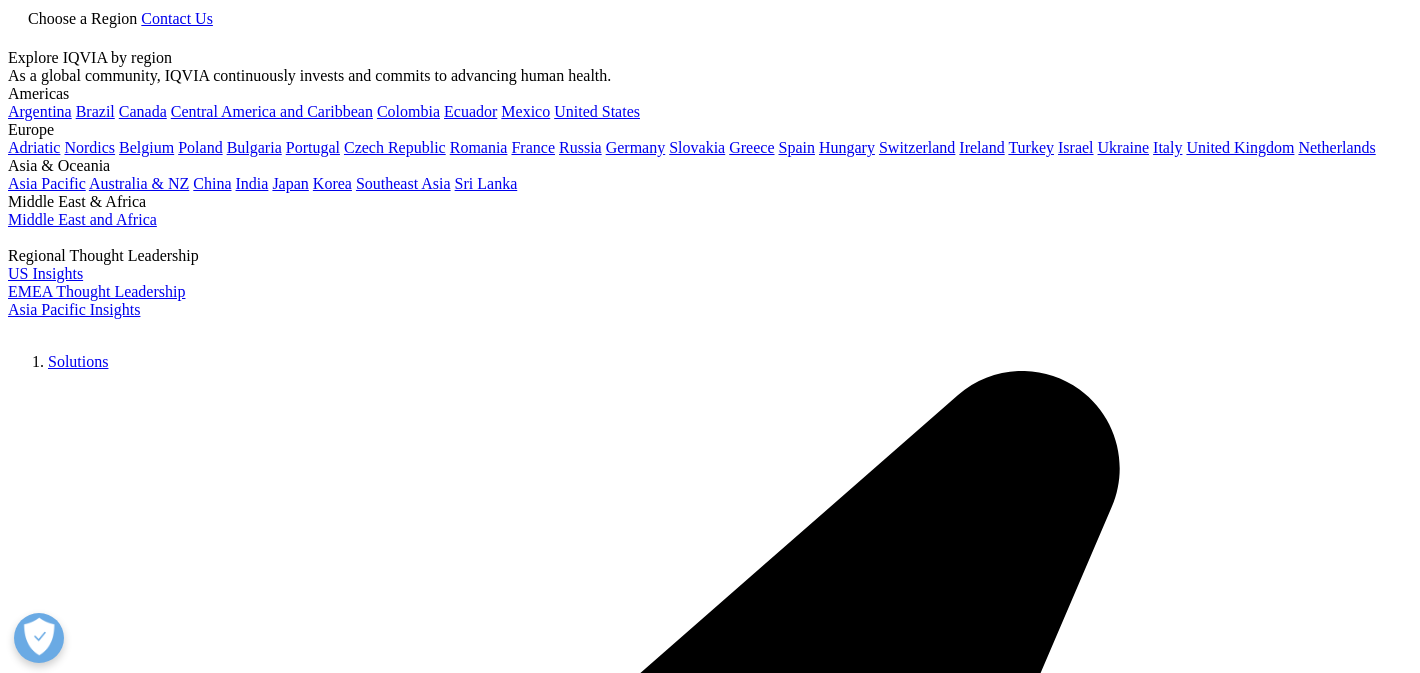 click on "Choose a Region" at bounding box center (82, 18) 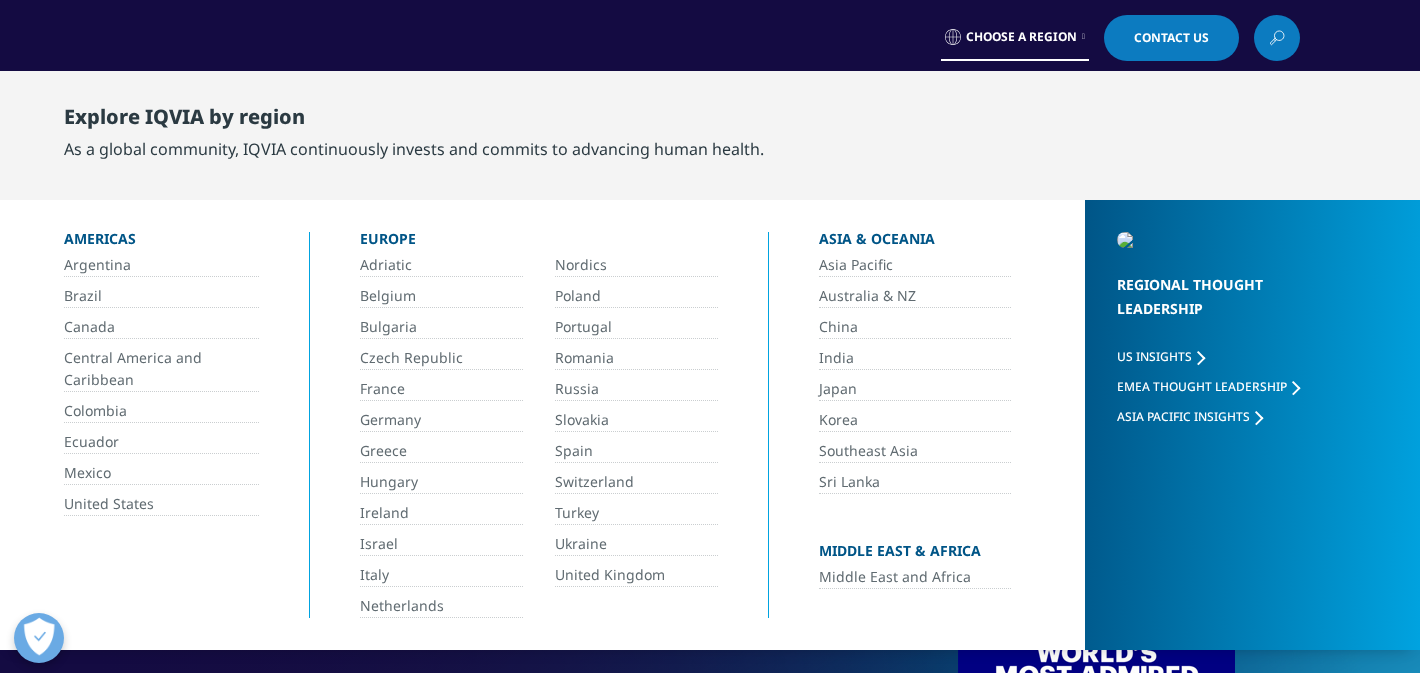 click on "China" at bounding box center [915, 327] 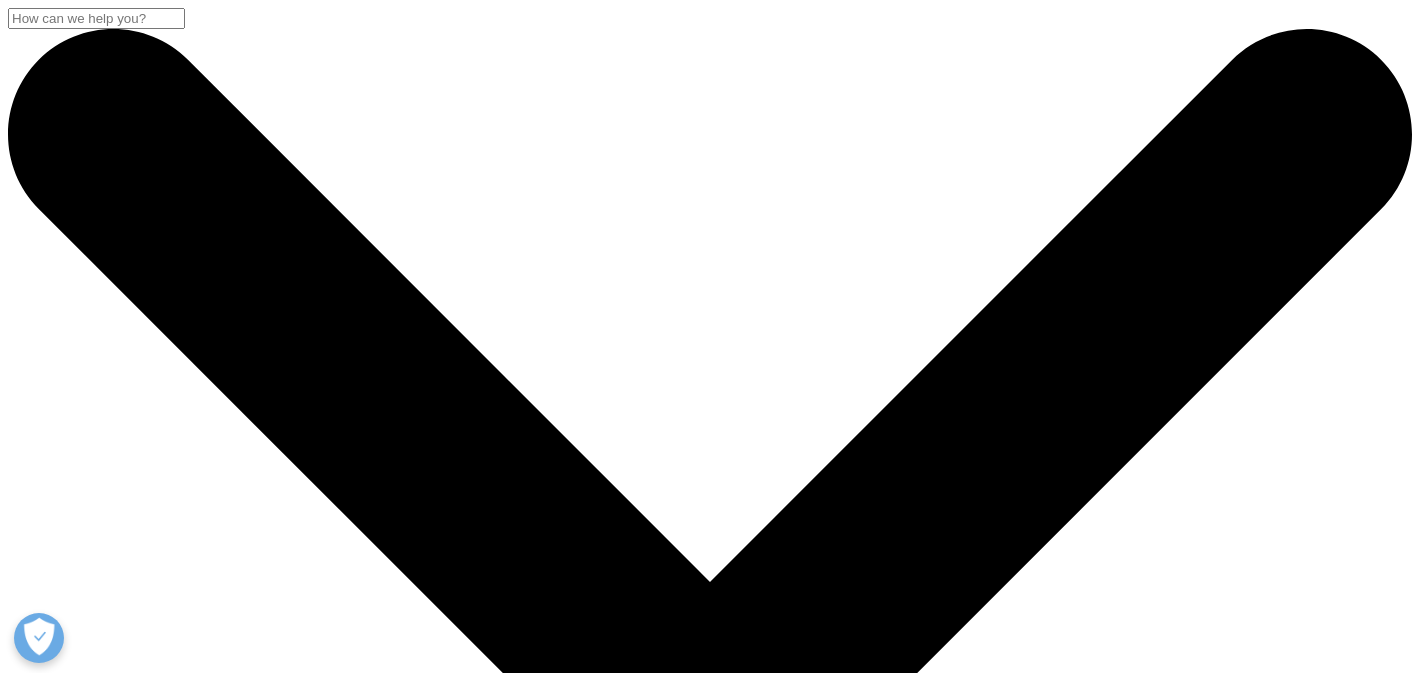 scroll, scrollTop: 0, scrollLeft: 0, axis: both 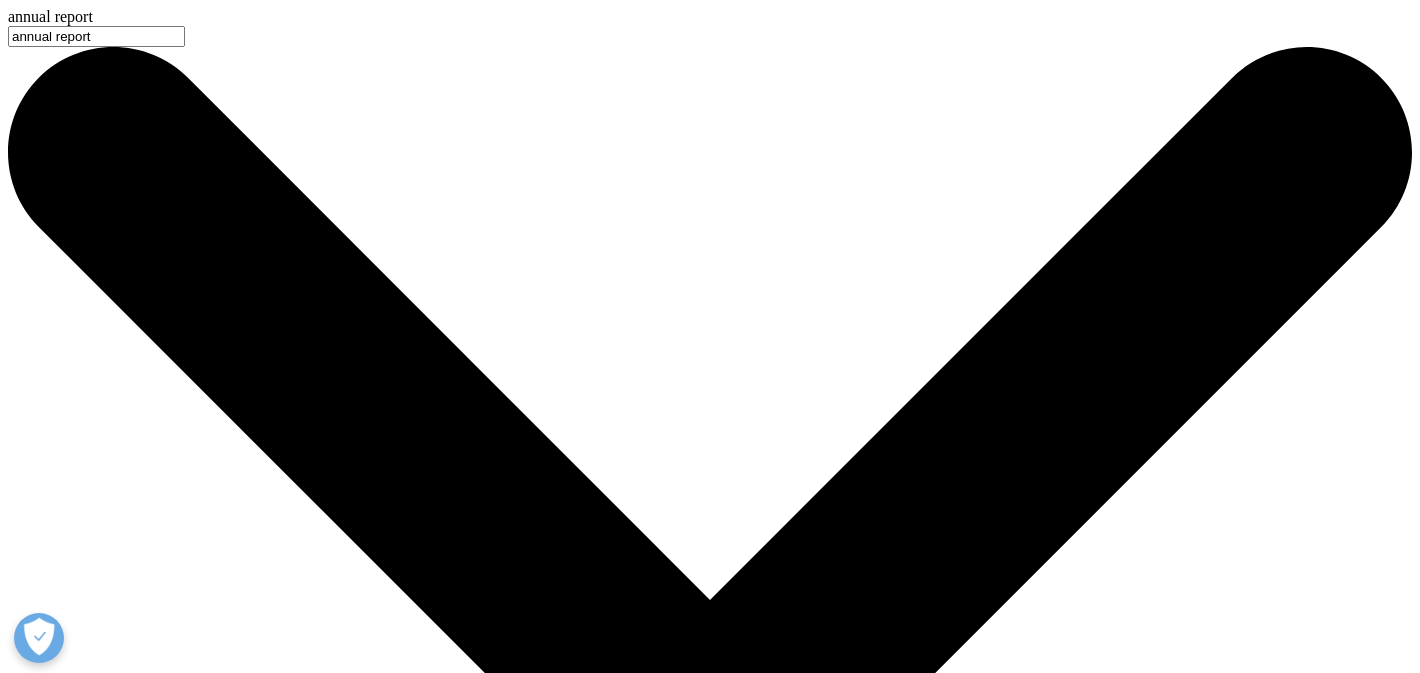 type on "annual report" 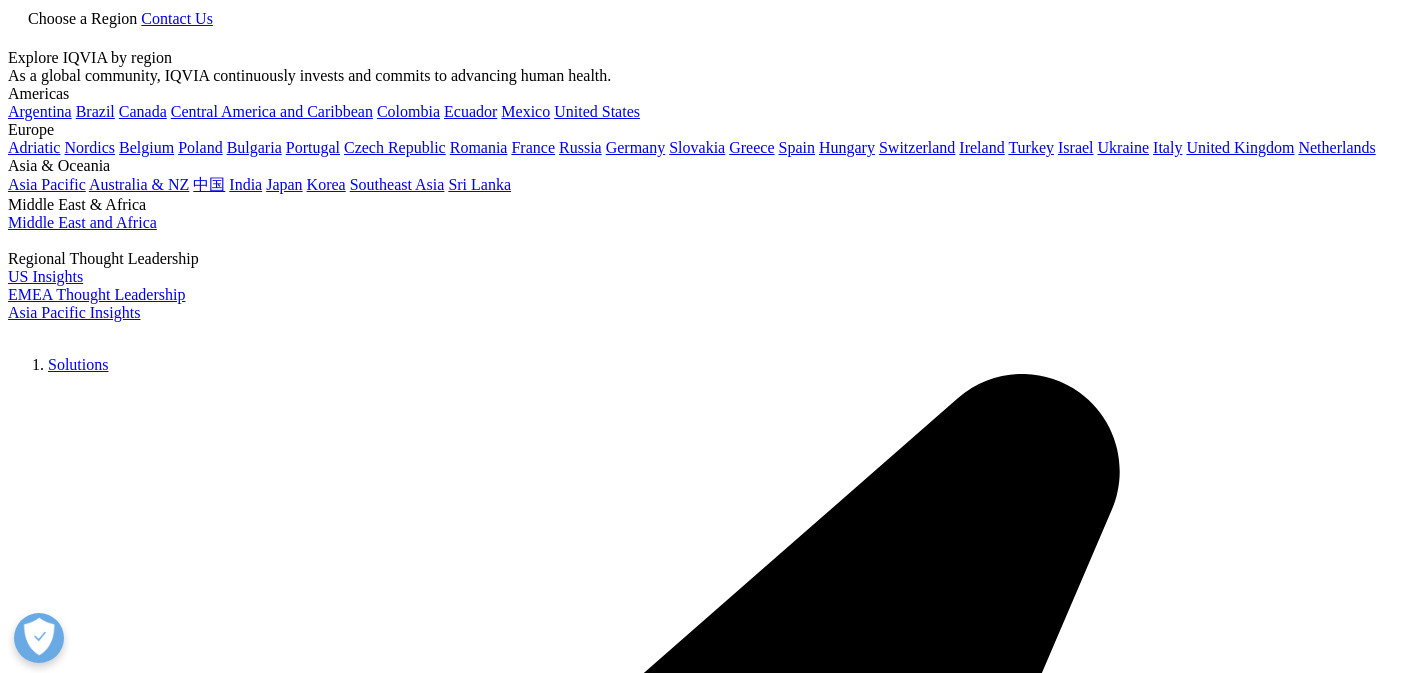 scroll, scrollTop: 0, scrollLeft: 0, axis: both 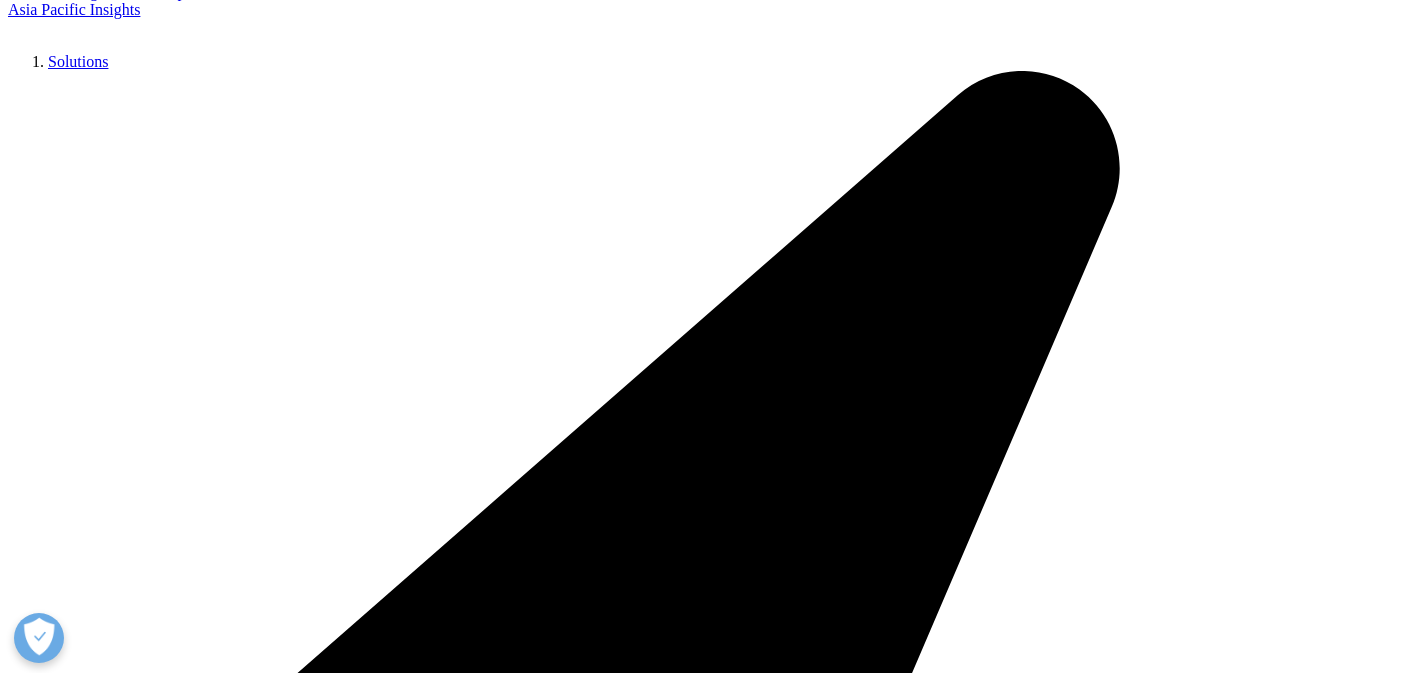 type on "annual report" 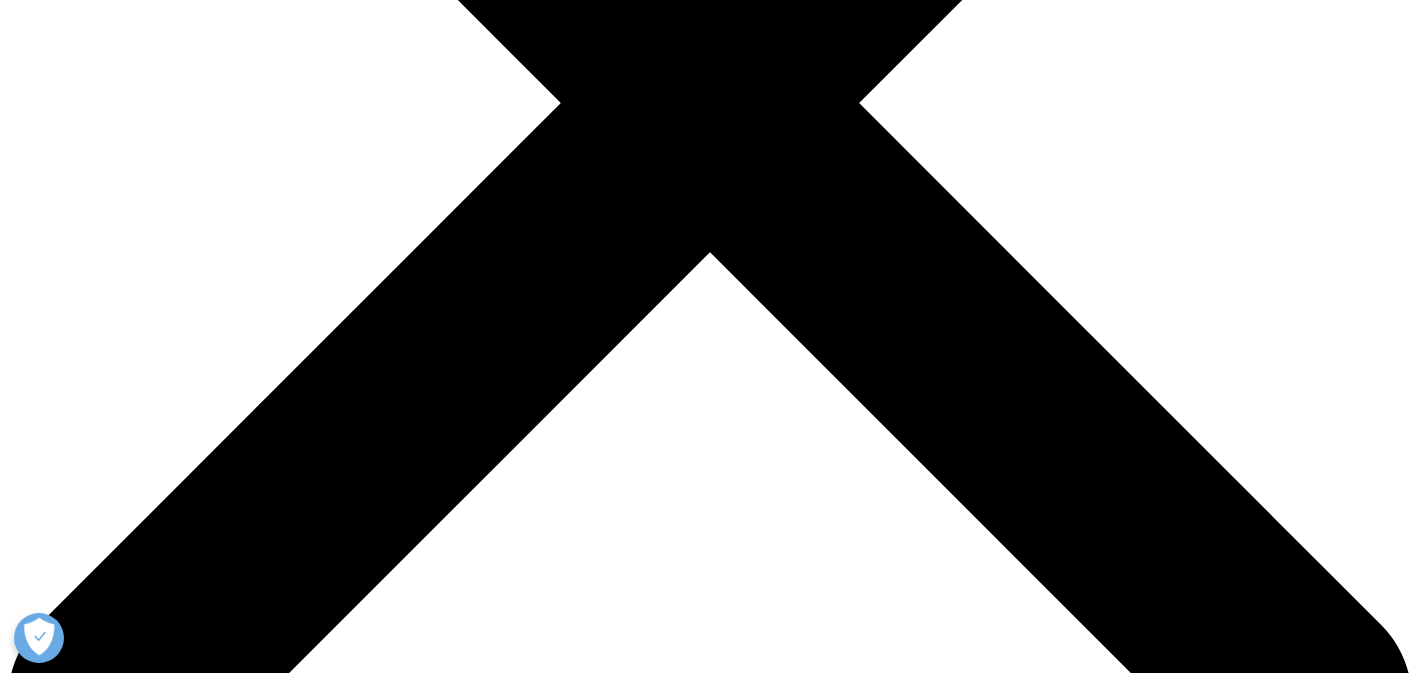 scroll, scrollTop: 627, scrollLeft: 0, axis: vertical 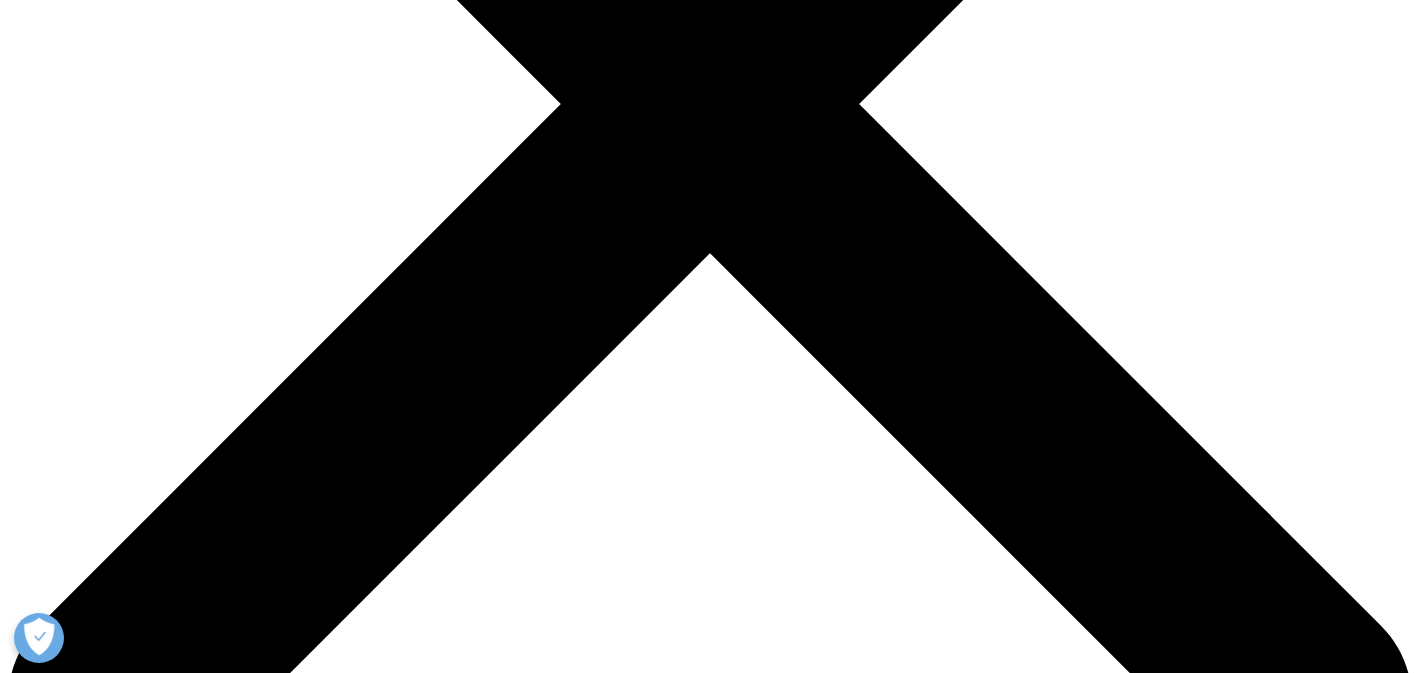 click on "IQVIA Reports Second-[QUARTER] [YEAR] Results" at bounding box center (179, 94222) 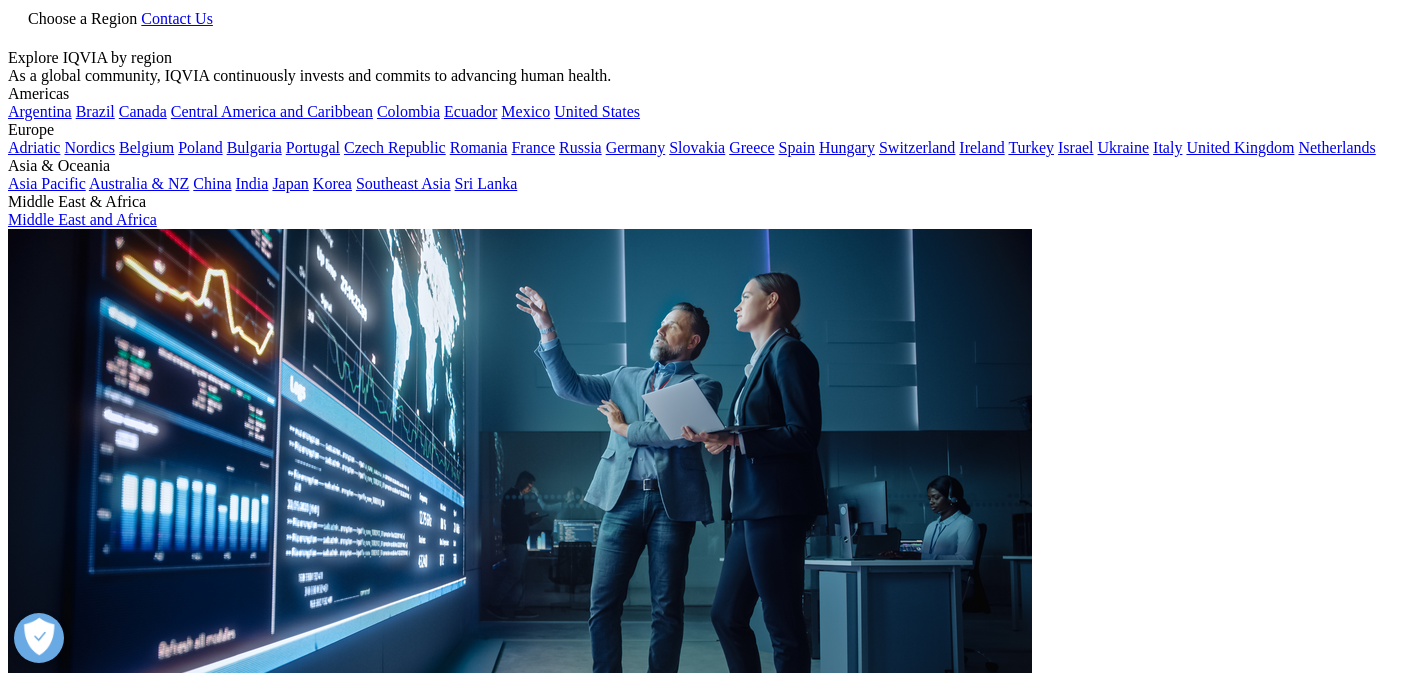 scroll, scrollTop: 554, scrollLeft: 0, axis: vertical 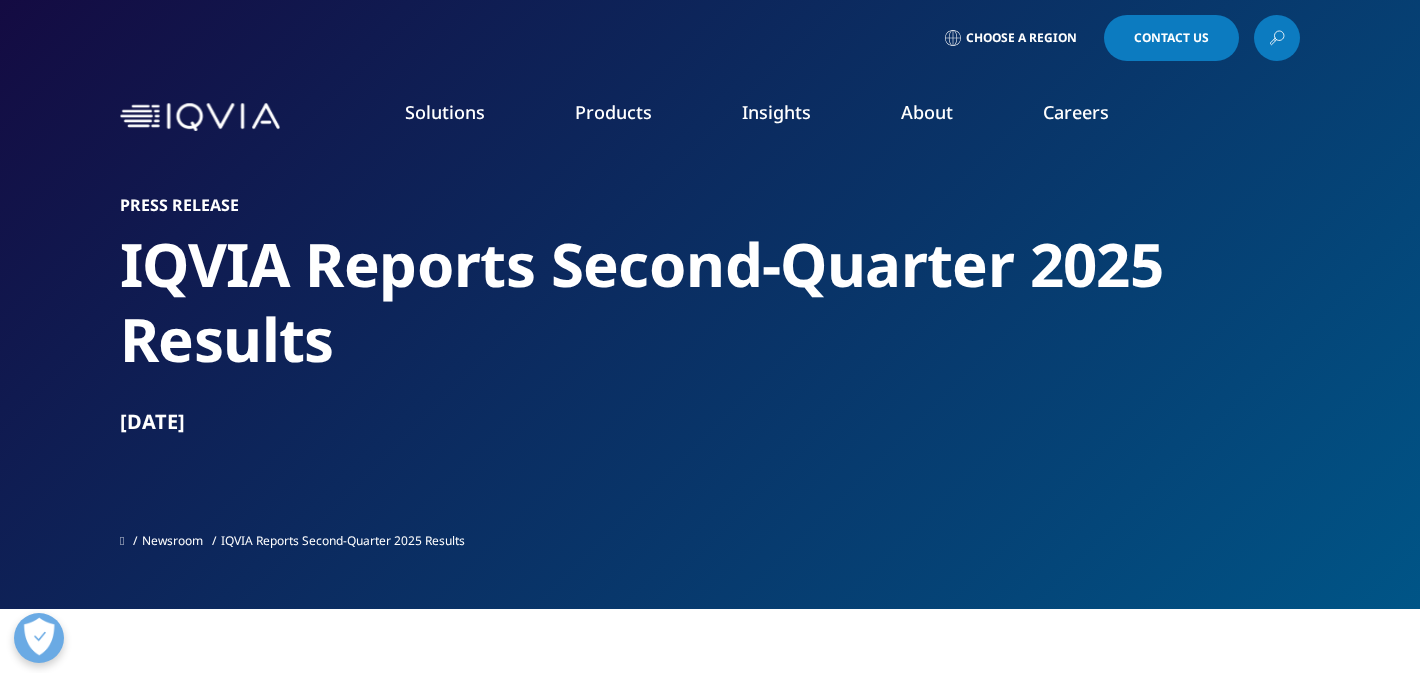 click on "Choose a Region" at bounding box center [1021, 38] 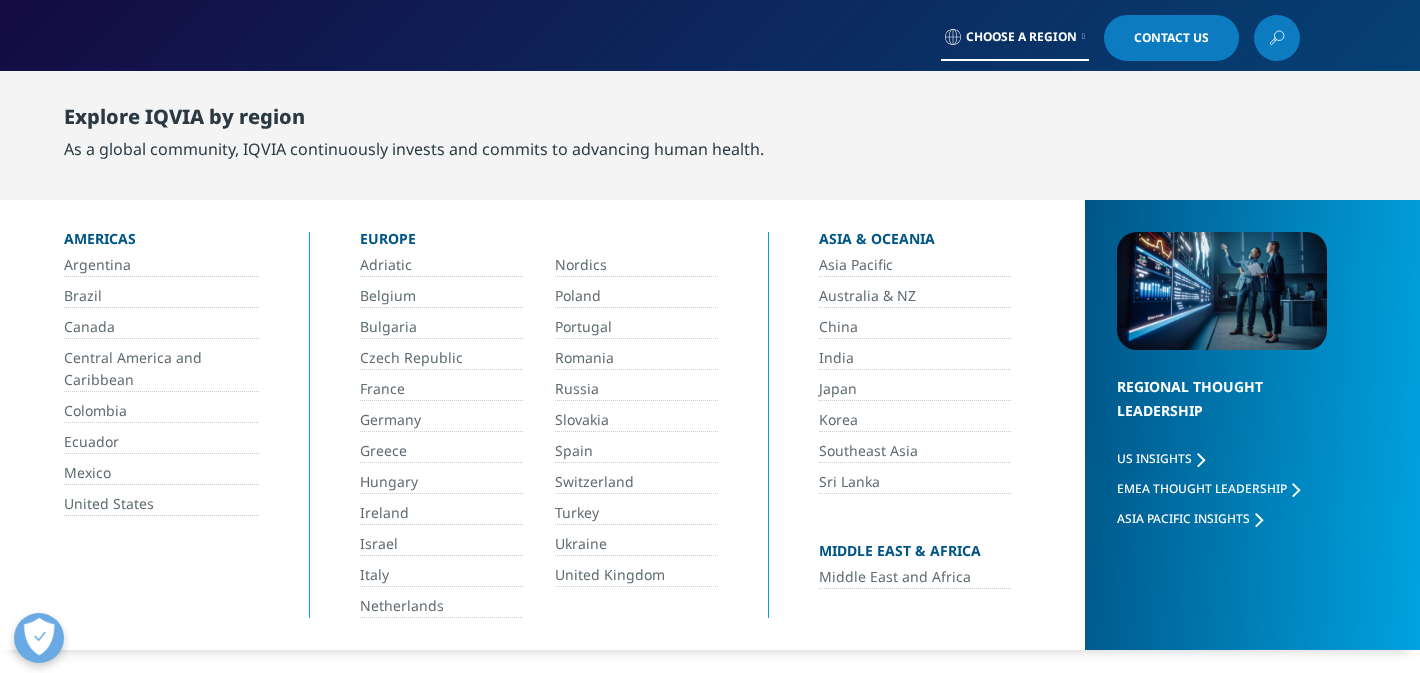 click on "Explore IQVIA by region
As a global community, IQVIA continuously invests and commits to advancing human health." at bounding box center (727, 133) 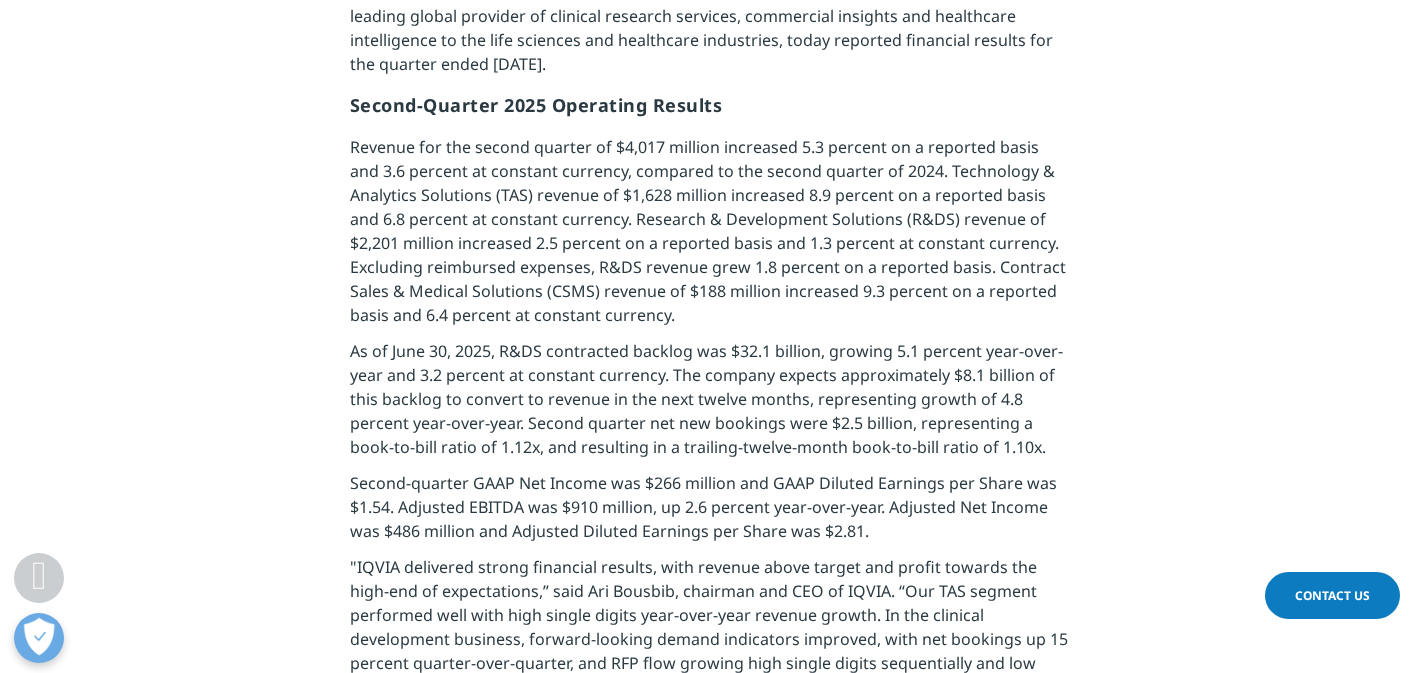 scroll, scrollTop: 1000, scrollLeft: 0, axis: vertical 